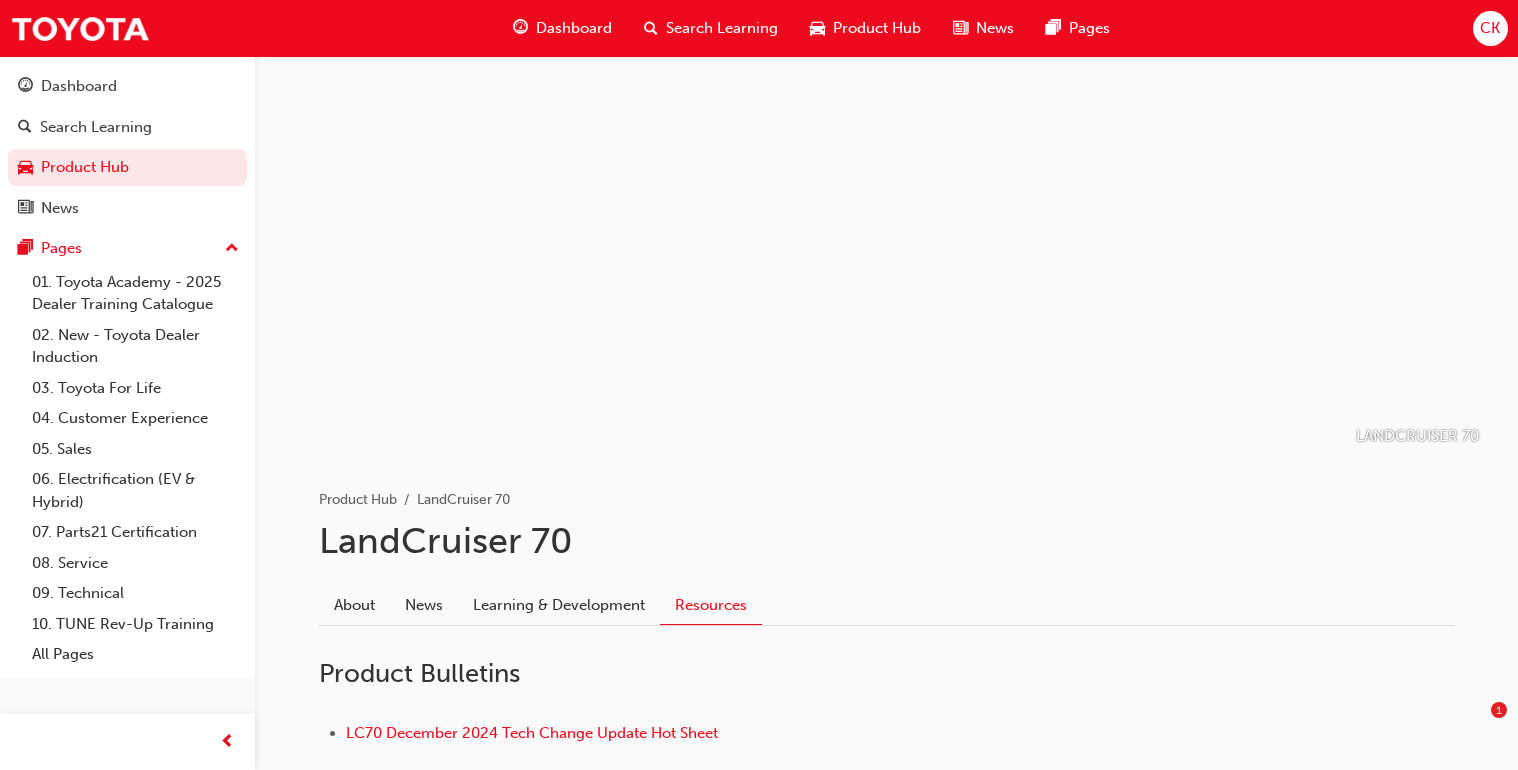 scroll, scrollTop: 0, scrollLeft: 0, axis: both 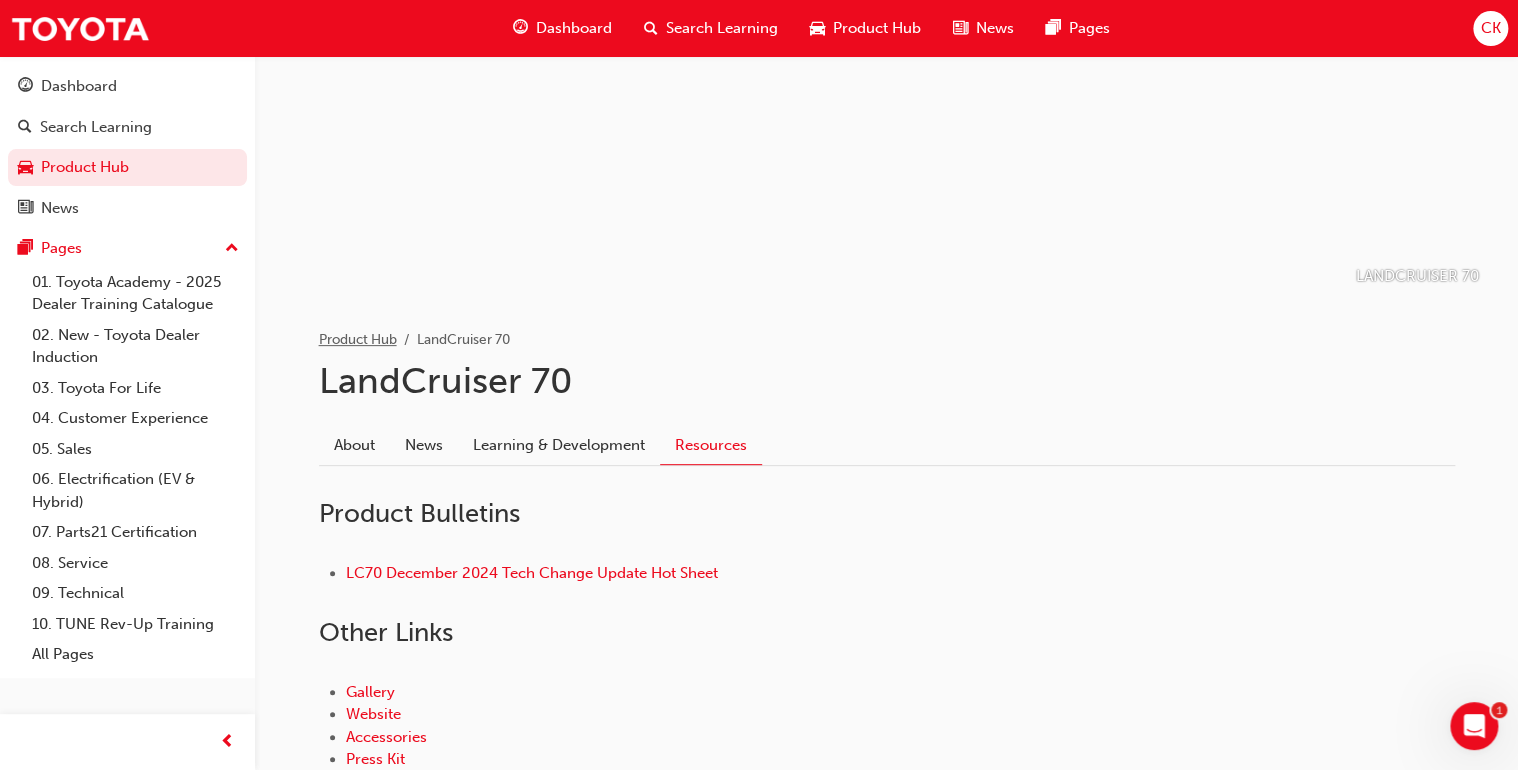 click on "Product Hub" at bounding box center [358, 339] 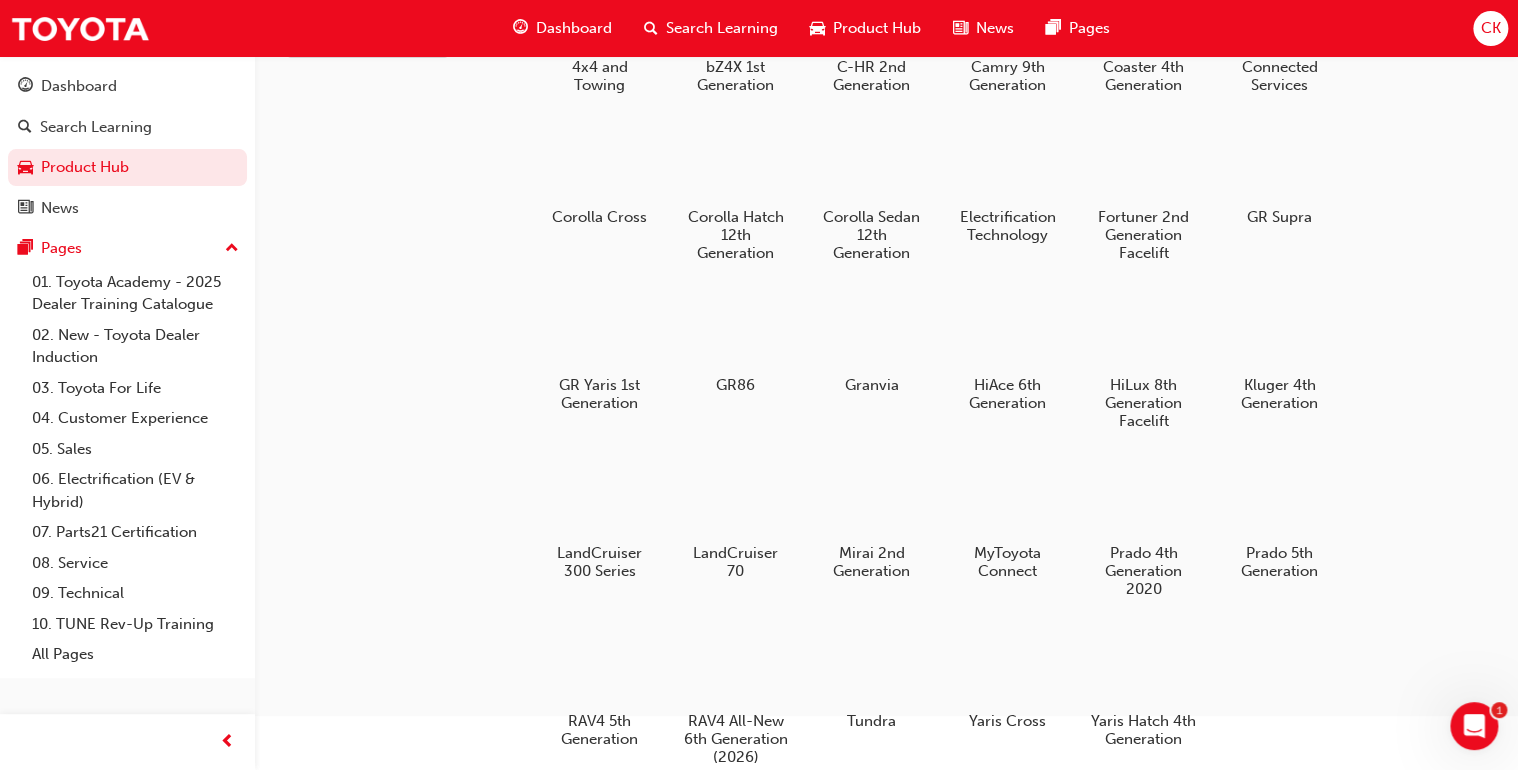 scroll, scrollTop: 0, scrollLeft: 0, axis: both 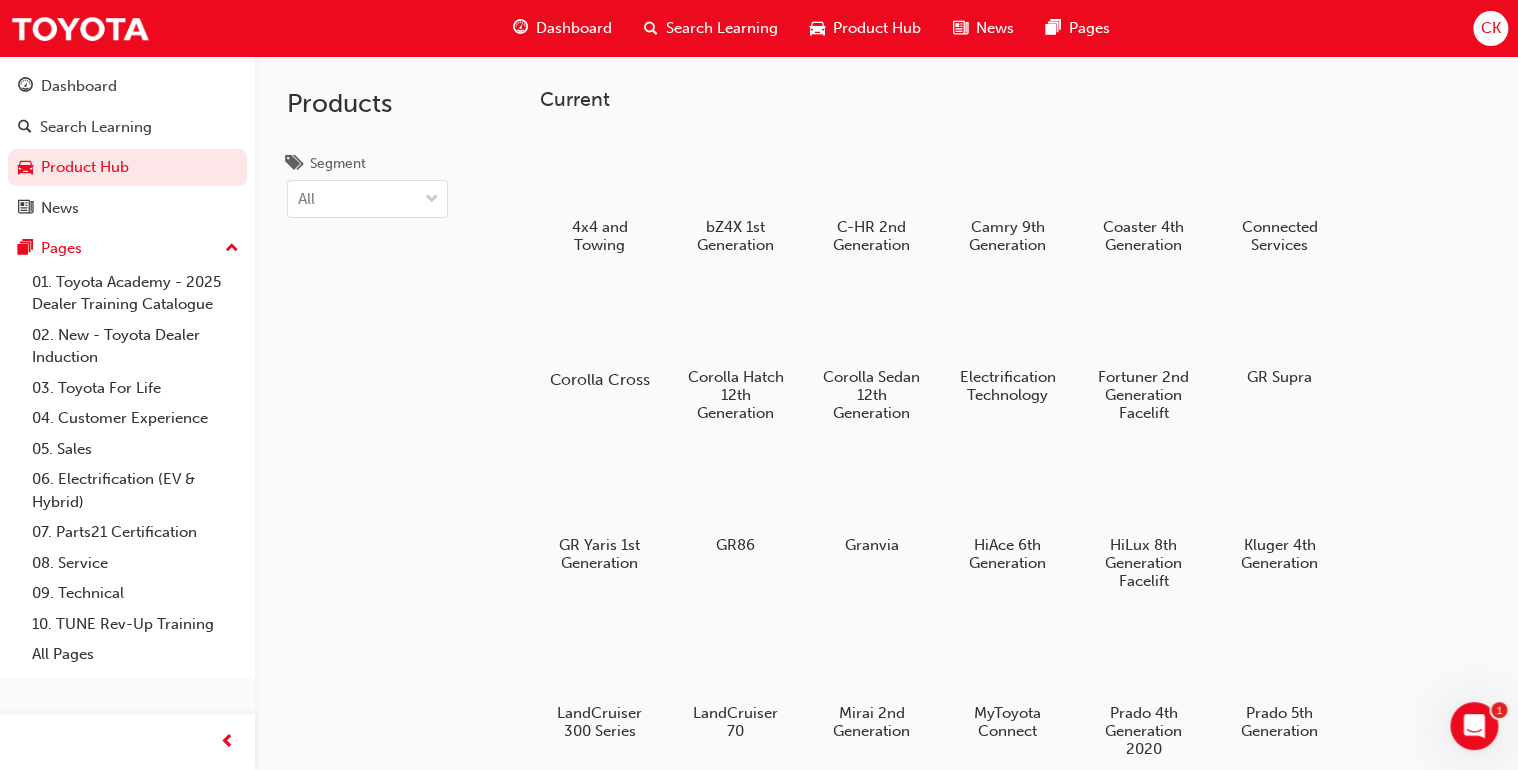 click at bounding box center (599, 322) 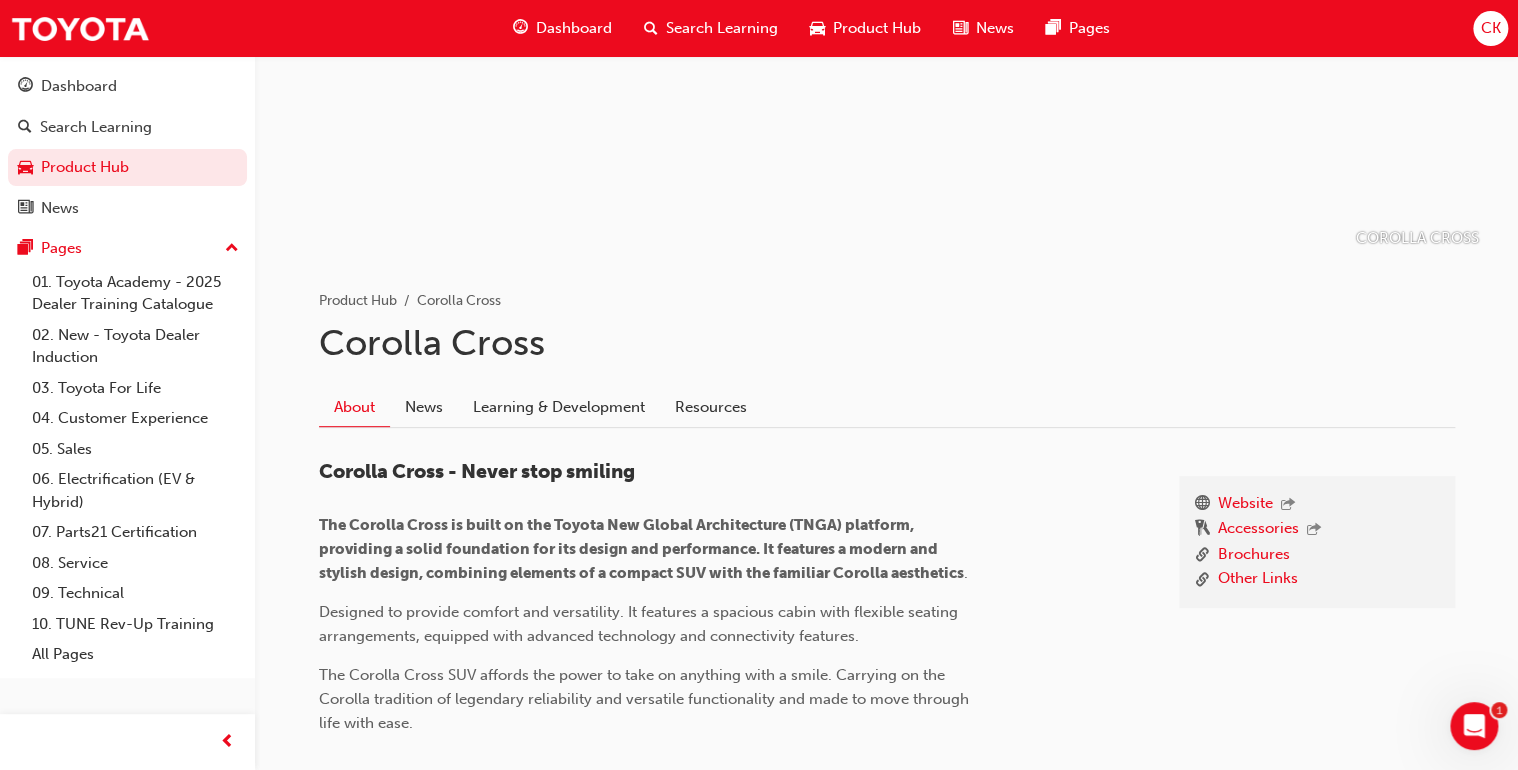 scroll, scrollTop: 400, scrollLeft: 0, axis: vertical 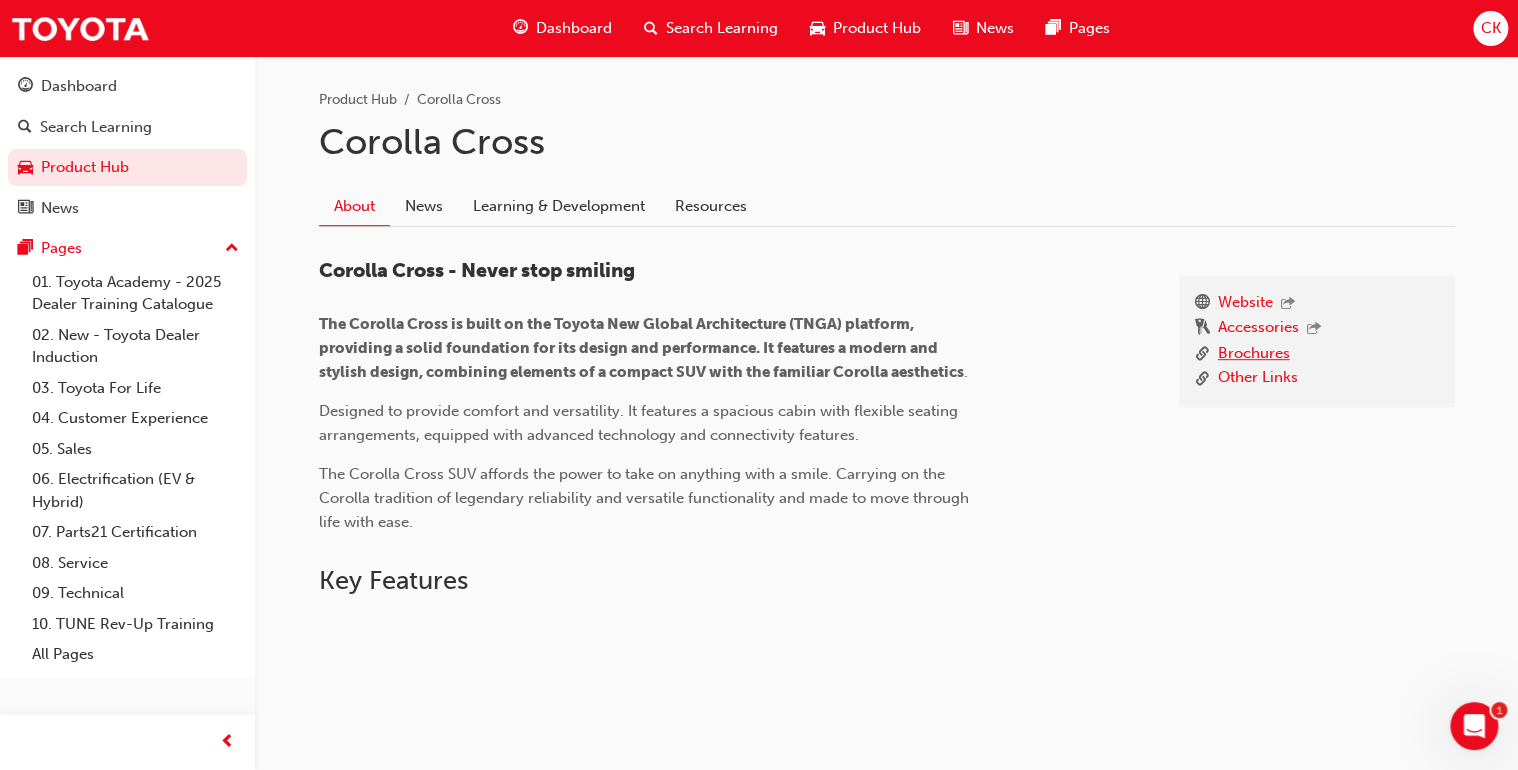 click on "Brochures" at bounding box center (1254, 354) 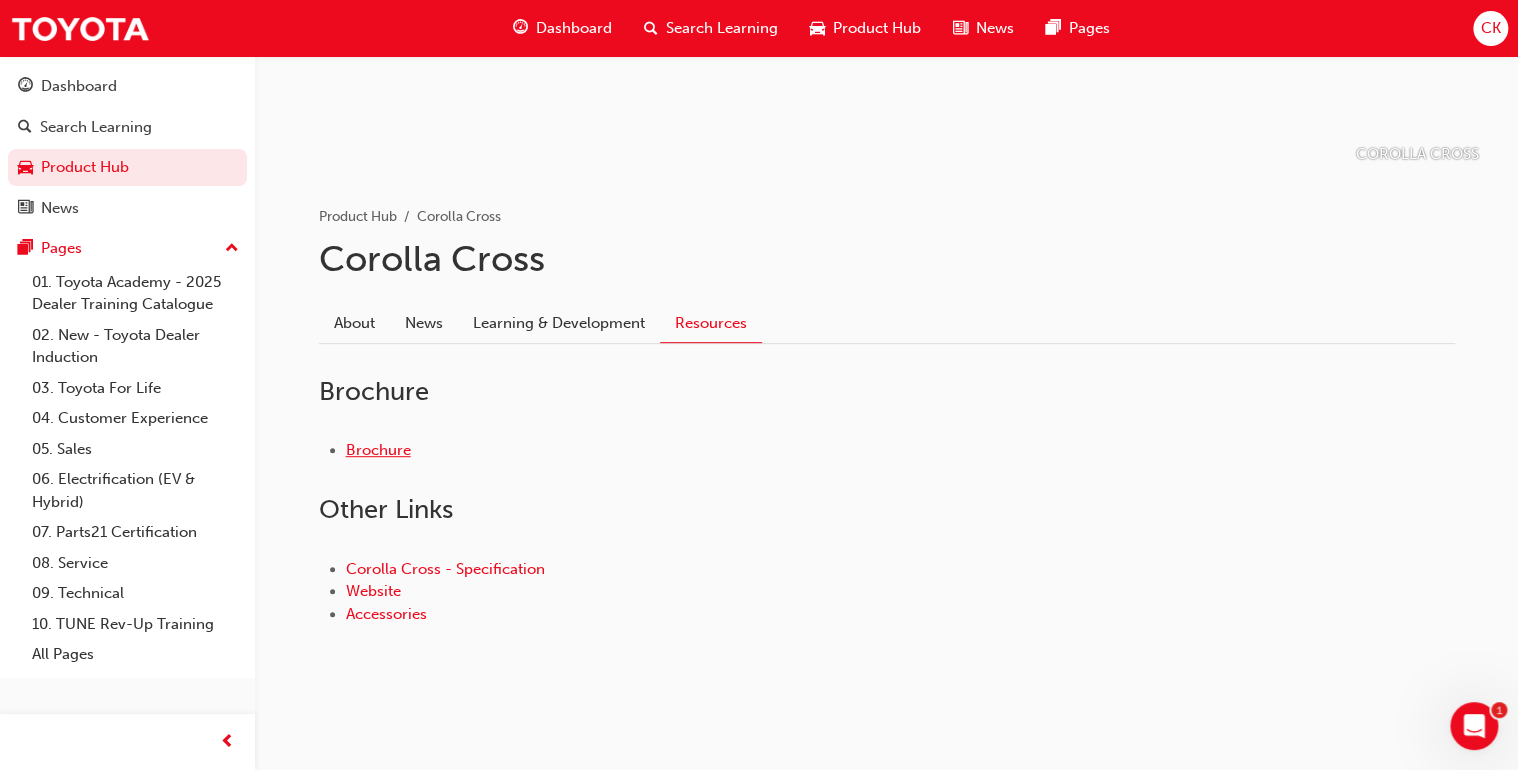 click on "Brochure" at bounding box center (378, 450) 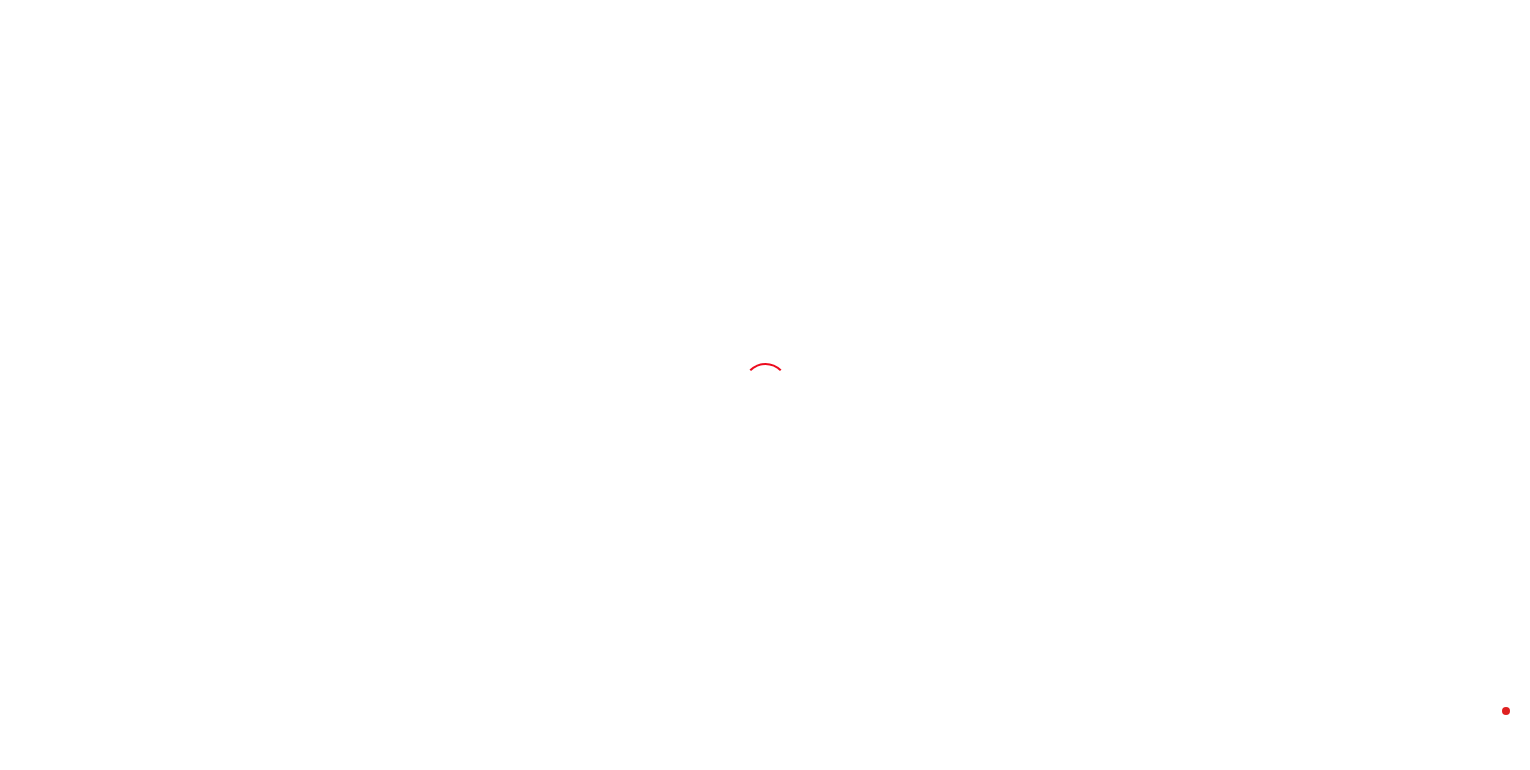 scroll, scrollTop: 0, scrollLeft: 0, axis: both 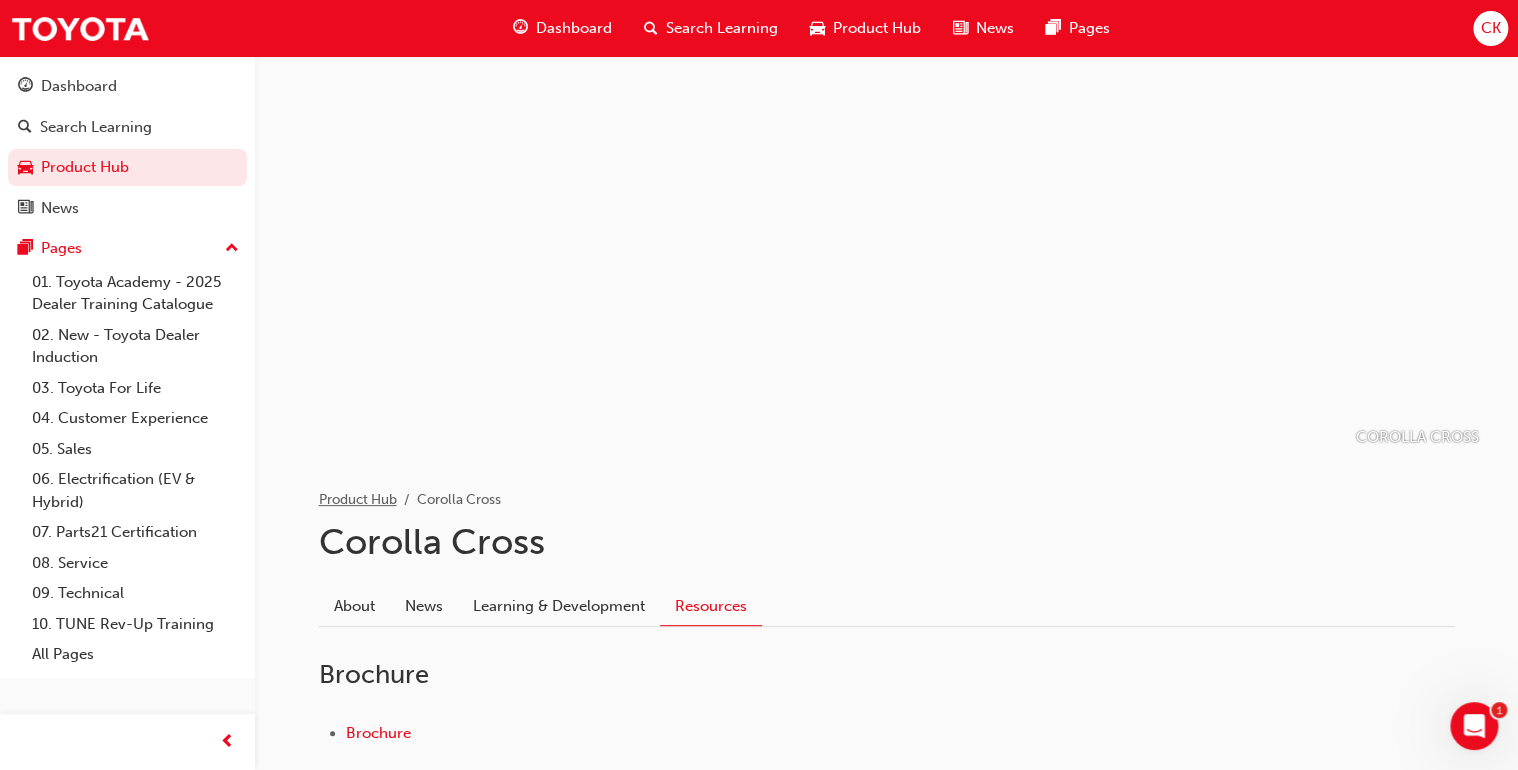 click on "Product Hub" at bounding box center (358, 499) 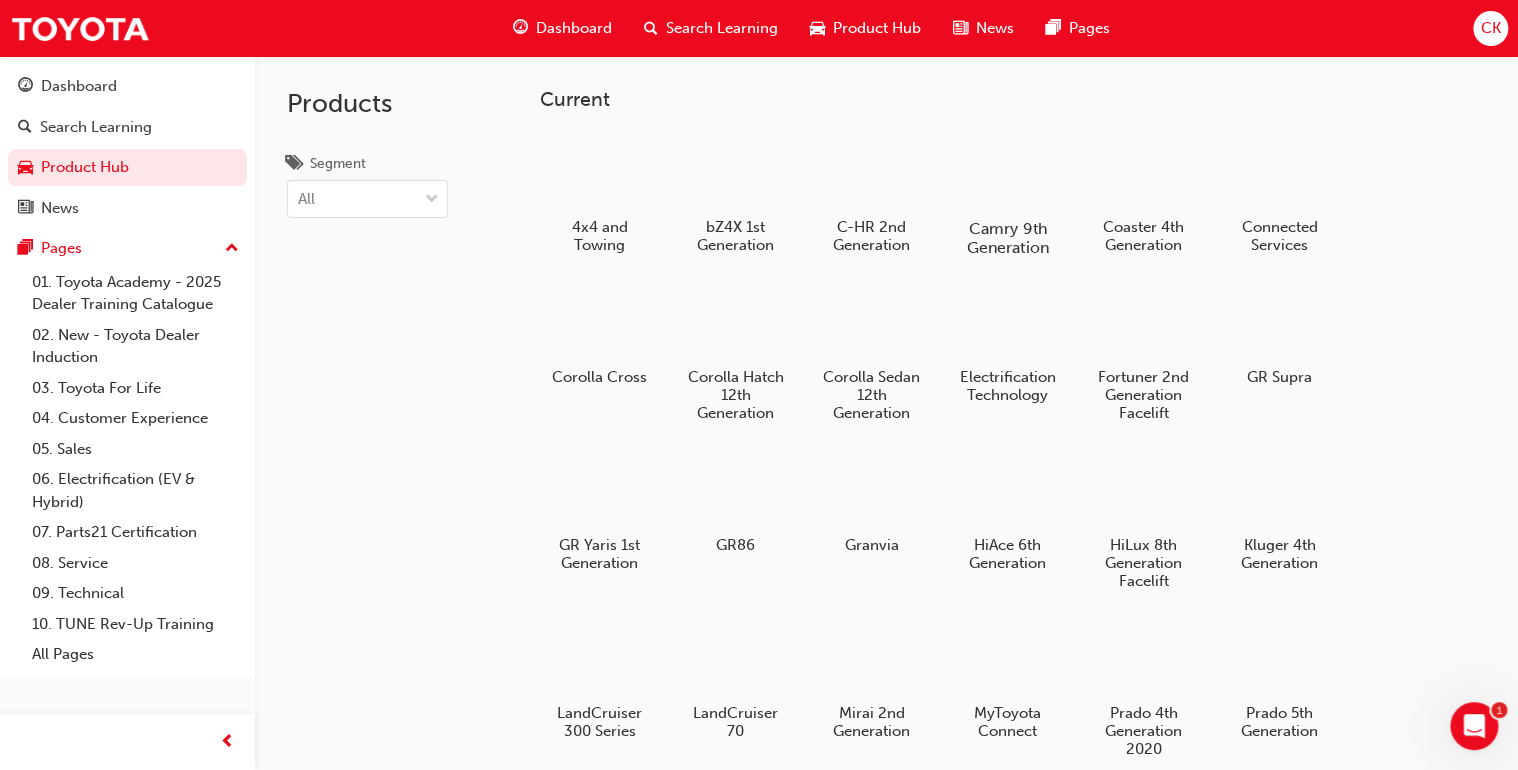 click on "Camry 9th Generation" at bounding box center (1007, 238) 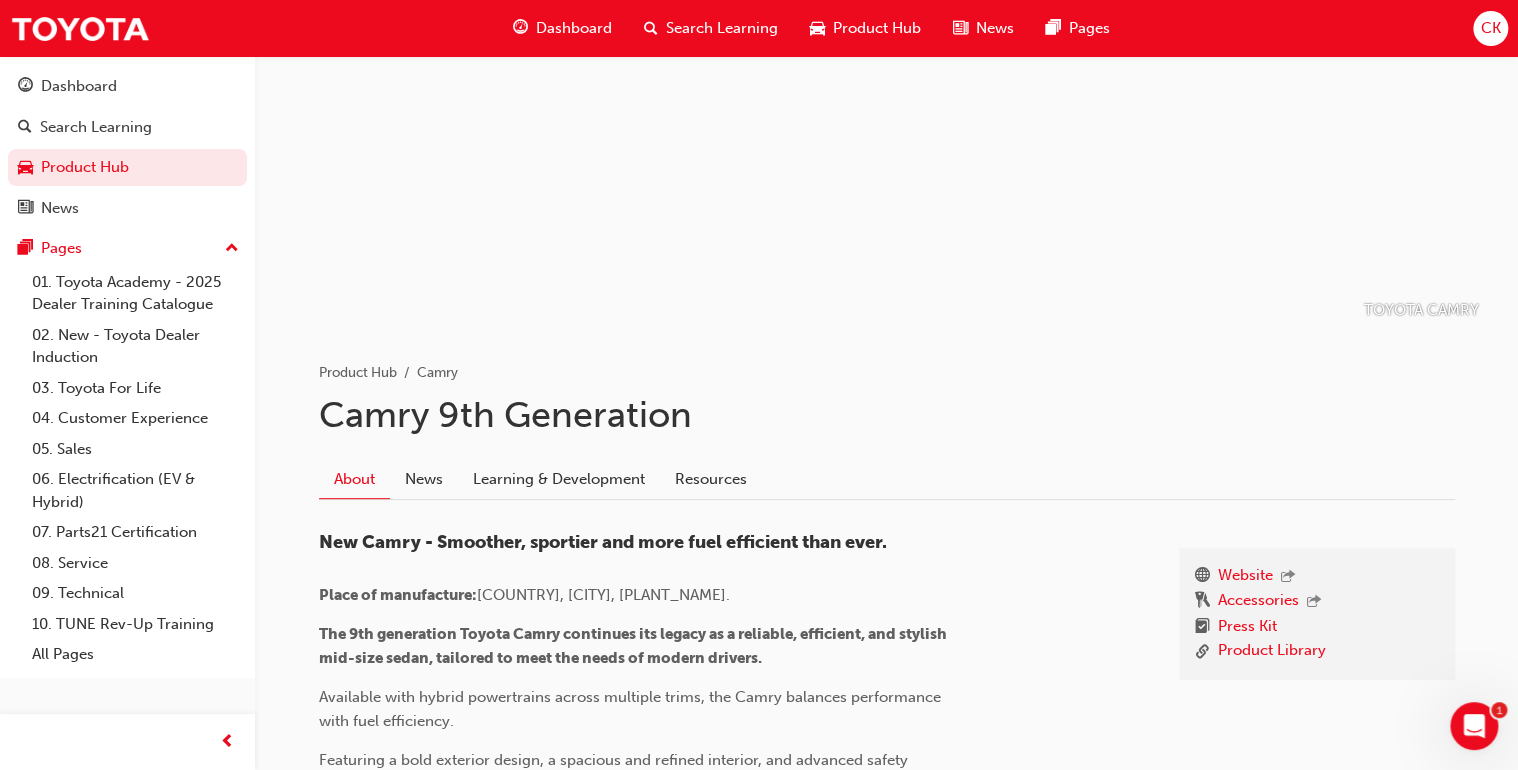 scroll, scrollTop: 240, scrollLeft: 0, axis: vertical 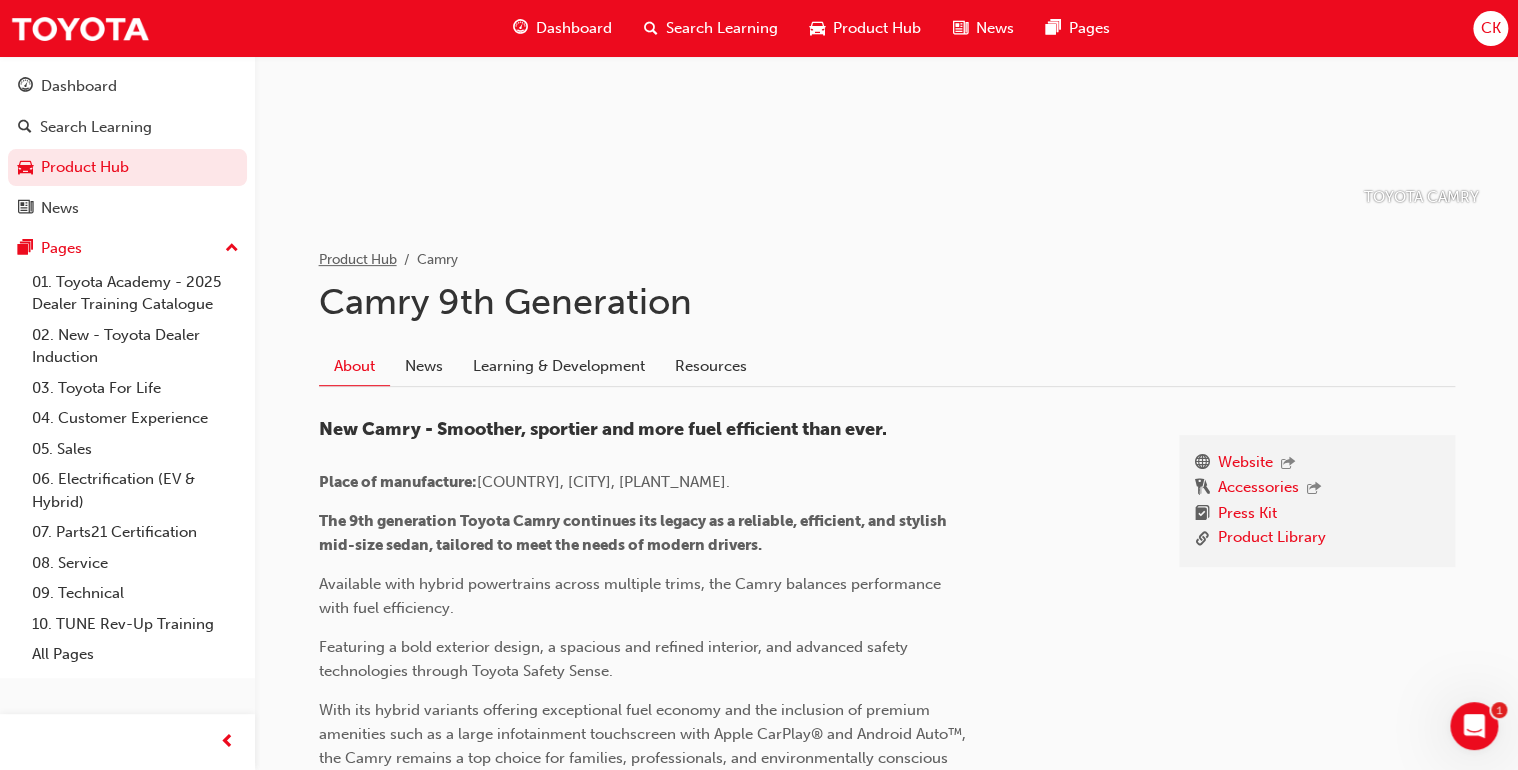 click on "Product Hub" at bounding box center [358, 259] 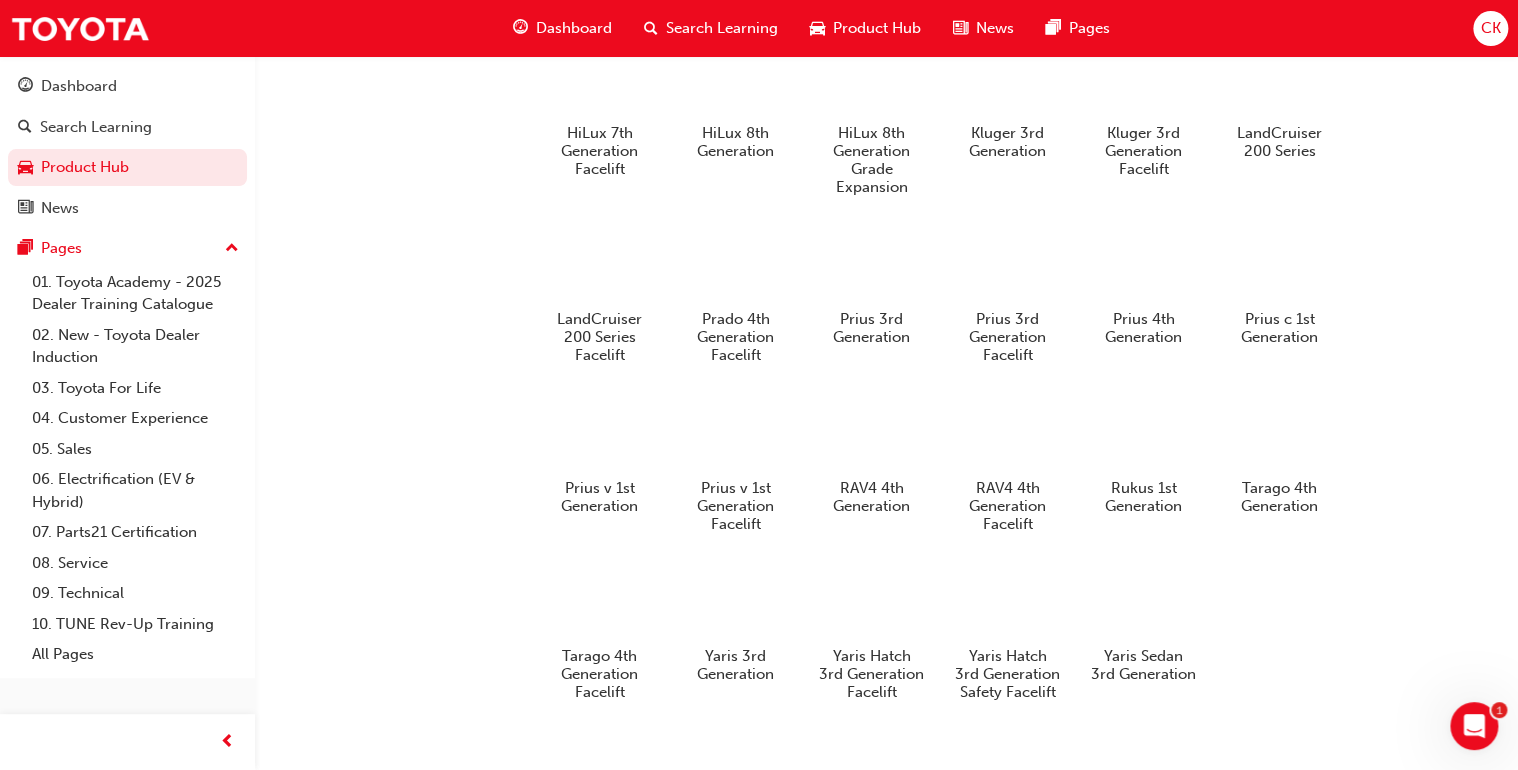 scroll, scrollTop: 1501, scrollLeft: 0, axis: vertical 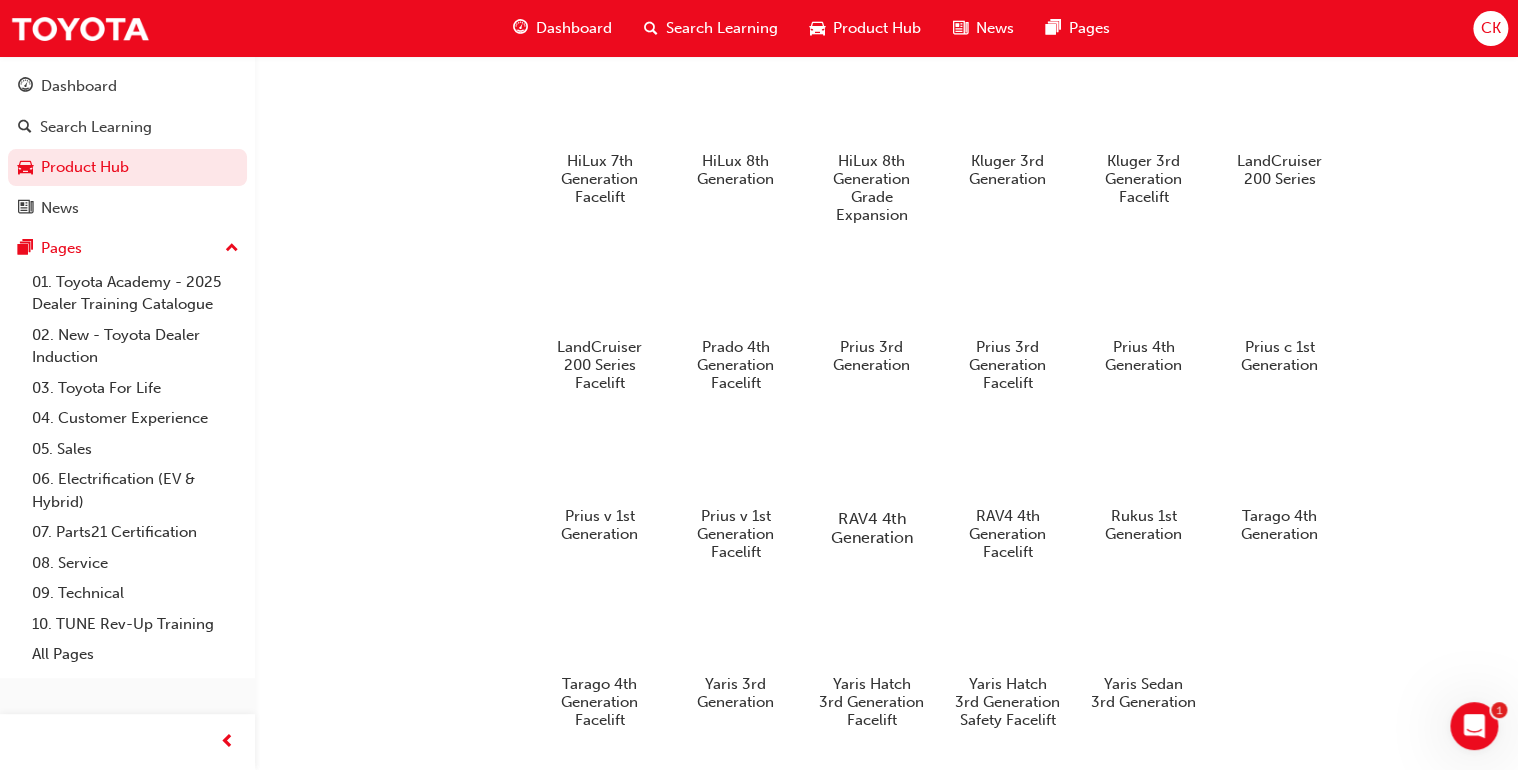 click on "RAV4 4th Generation" at bounding box center [871, 527] 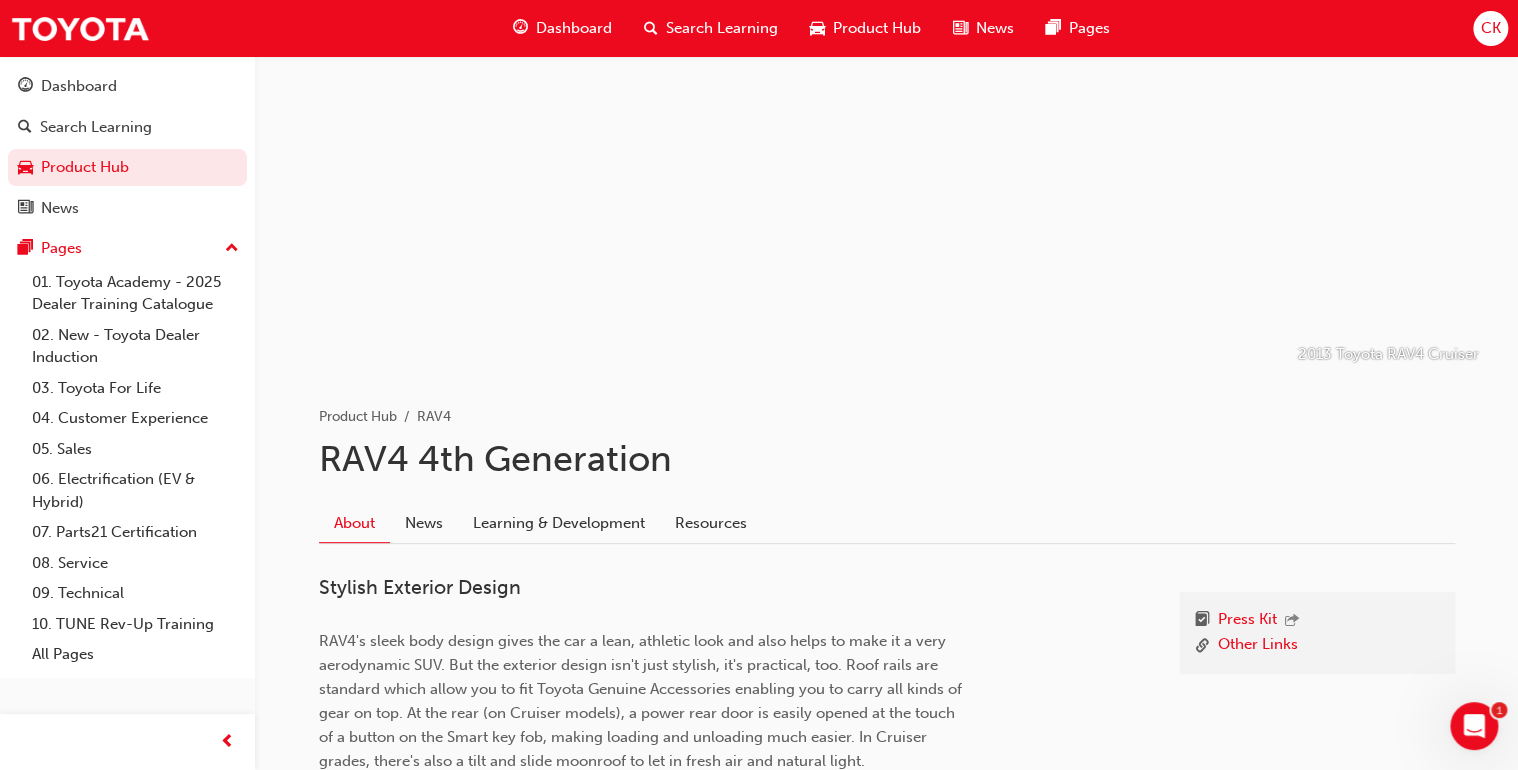 scroll, scrollTop: 0, scrollLeft: 0, axis: both 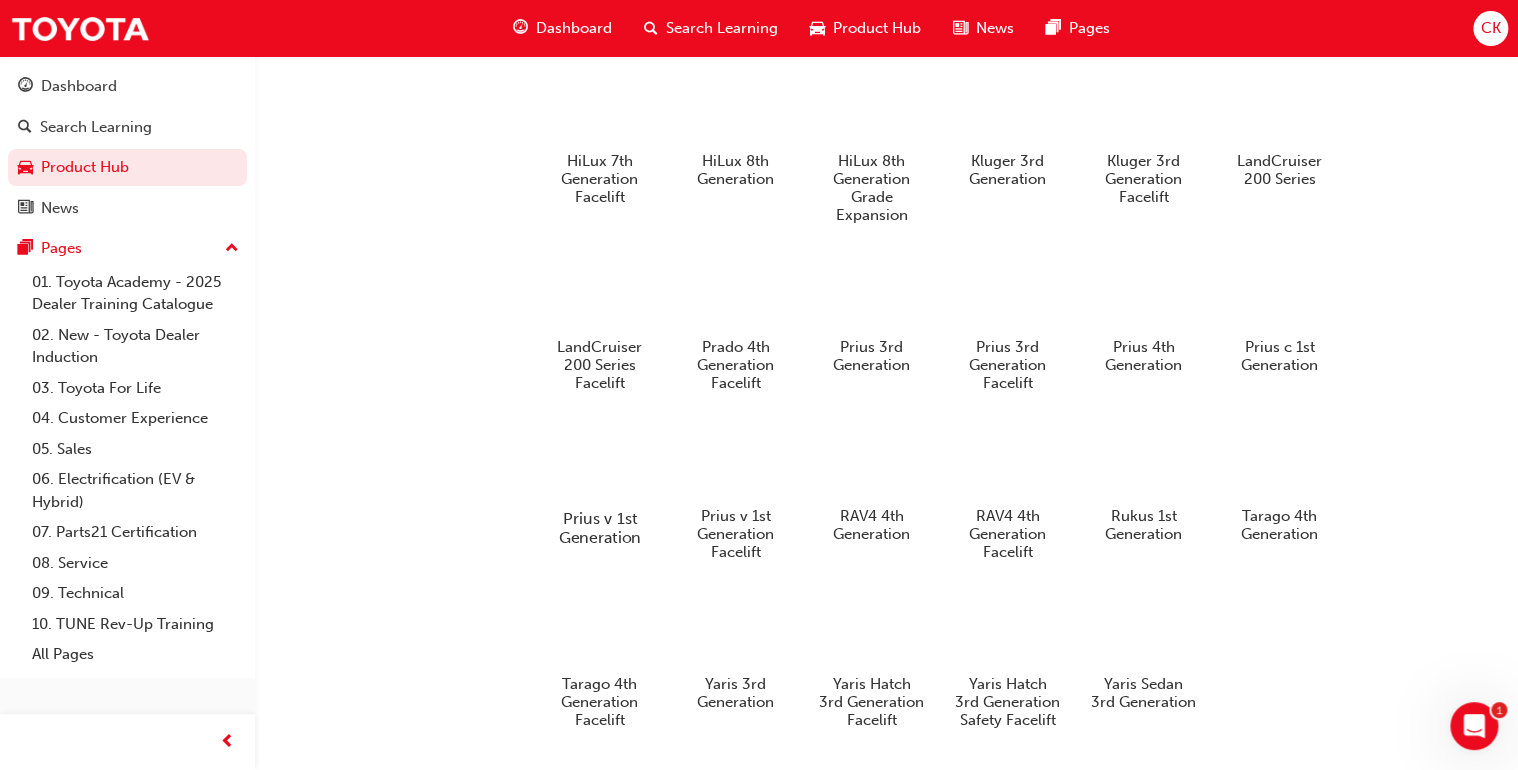 click on "Prius v 1st Generation" at bounding box center (599, 527) 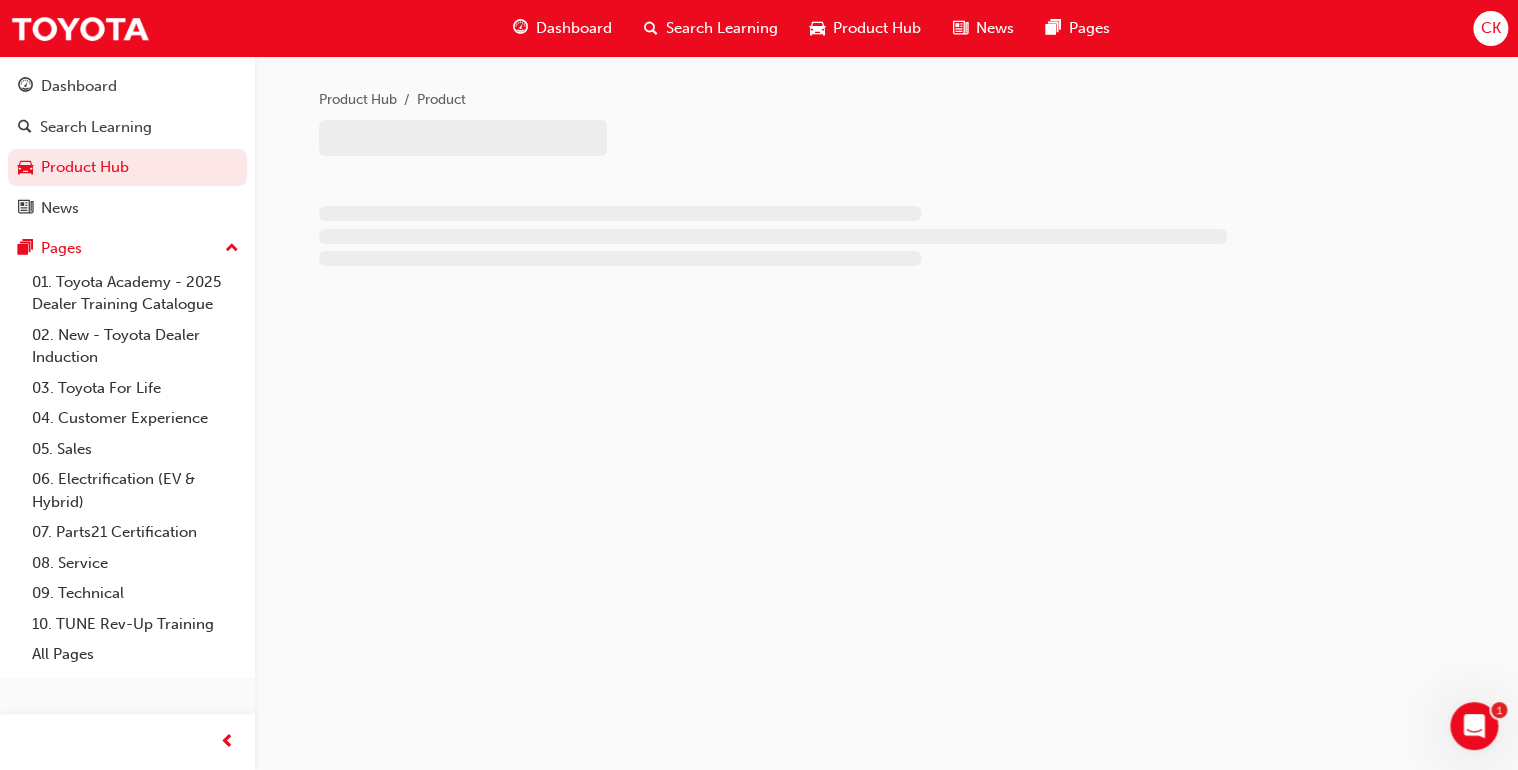 scroll, scrollTop: 0, scrollLeft: 0, axis: both 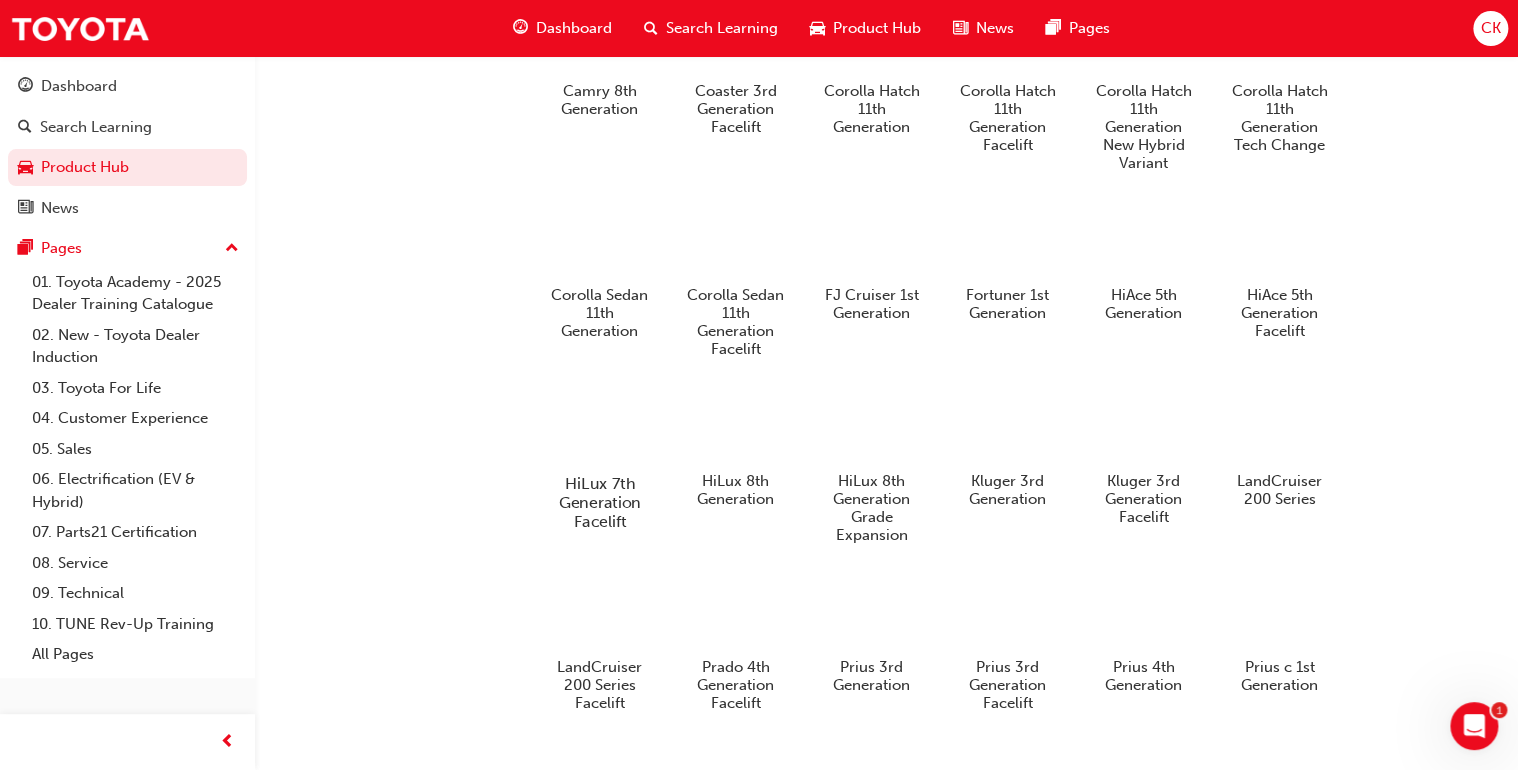 click on "HiLux 7th Generation Facelift" at bounding box center (599, 501) 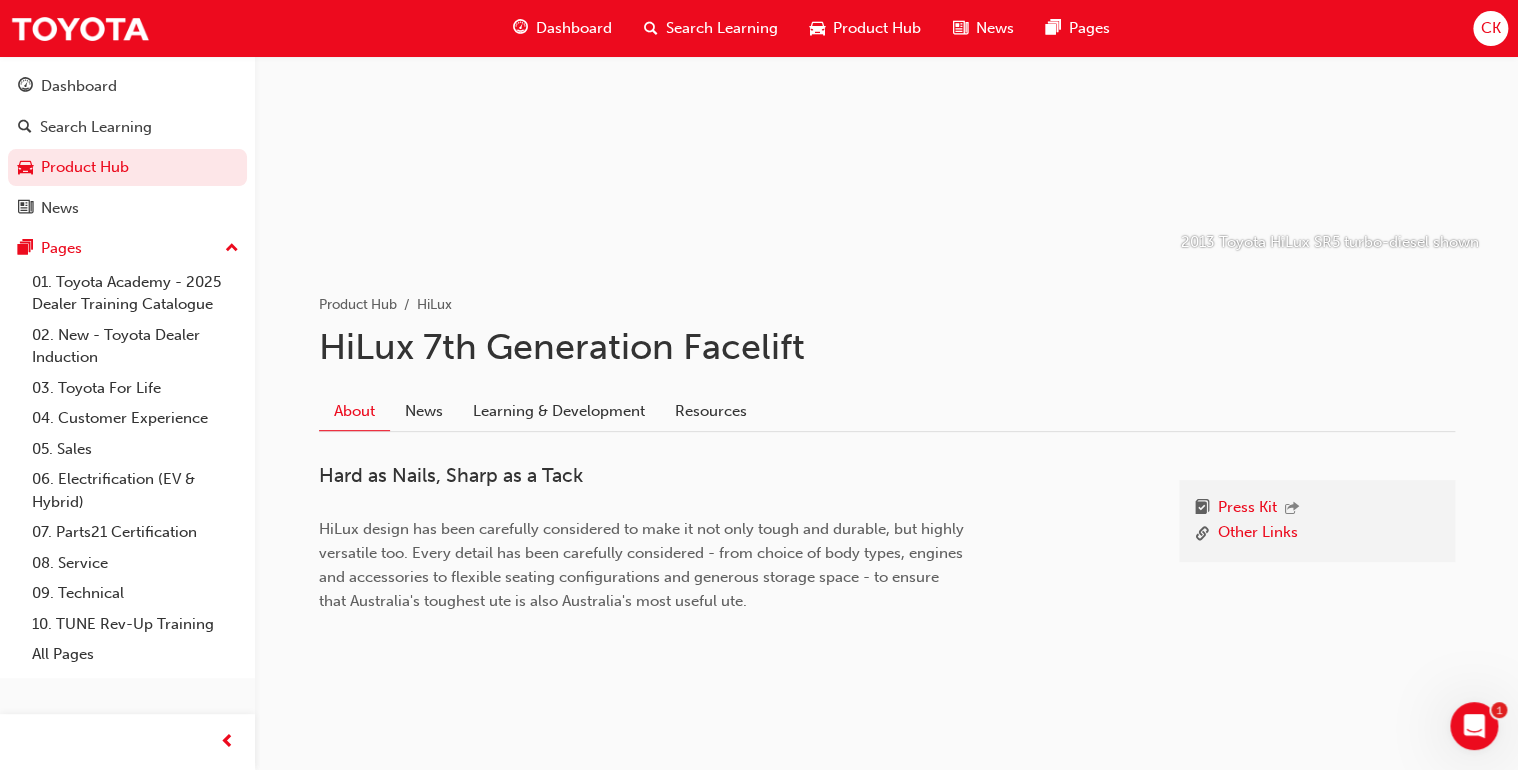 scroll, scrollTop: 197, scrollLeft: 0, axis: vertical 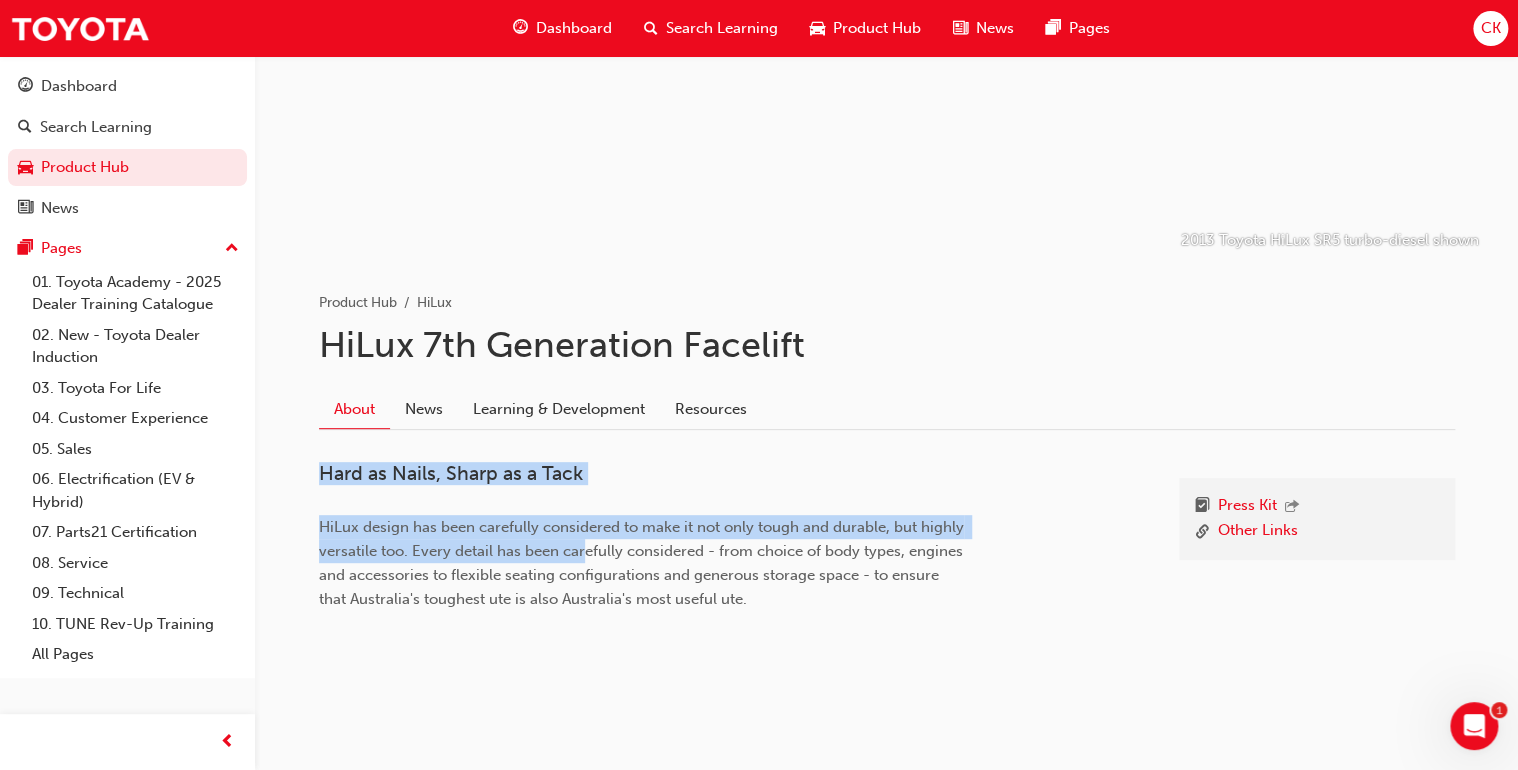 drag, startPoint x: 308, startPoint y: 456, endPoint x: 584, endPoint y: 539, distance: 288.21 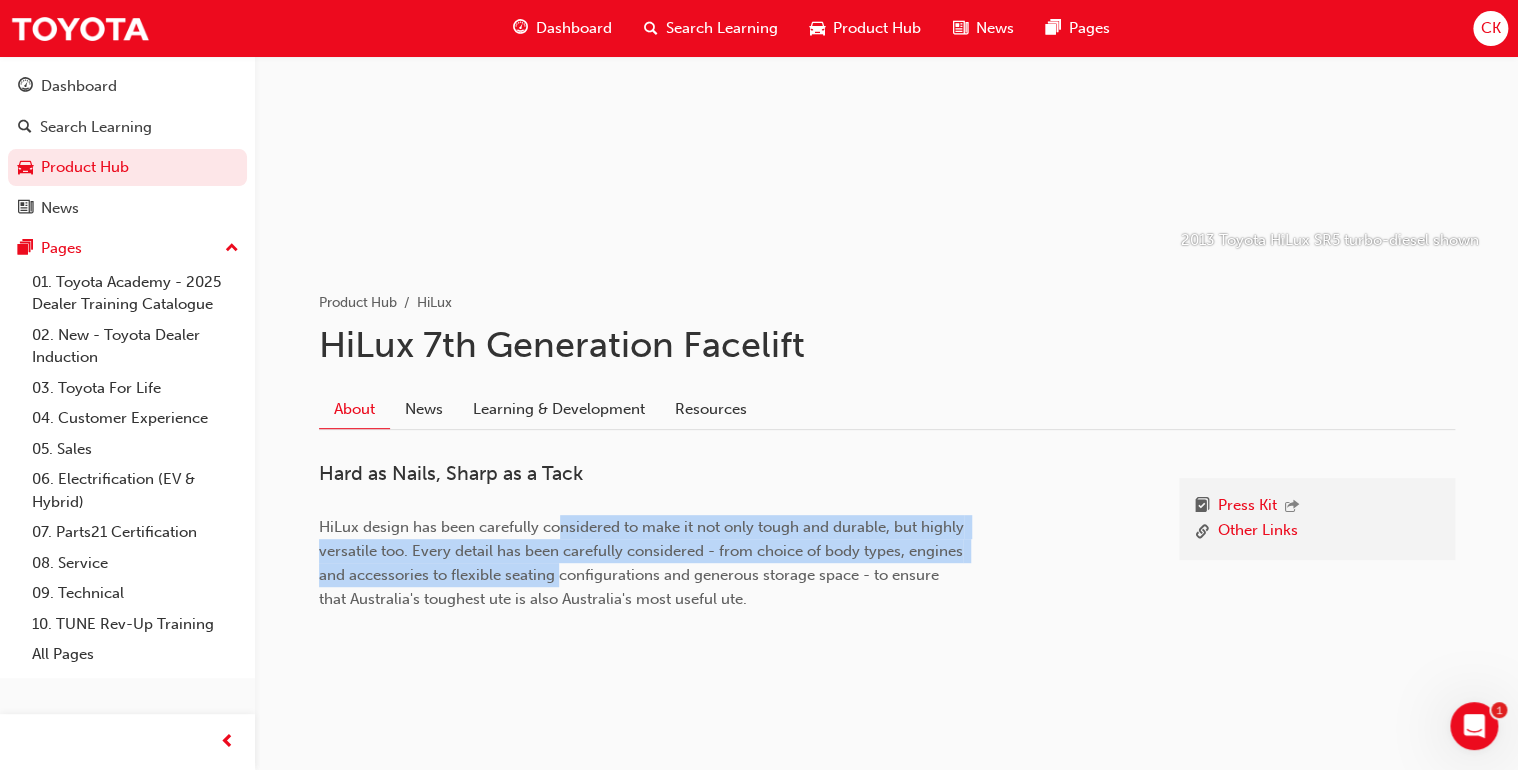 drag, startPoint x: 562, startPoint y: 516, endPoint x: 559, endPoint y: 572, distance: 56.0803 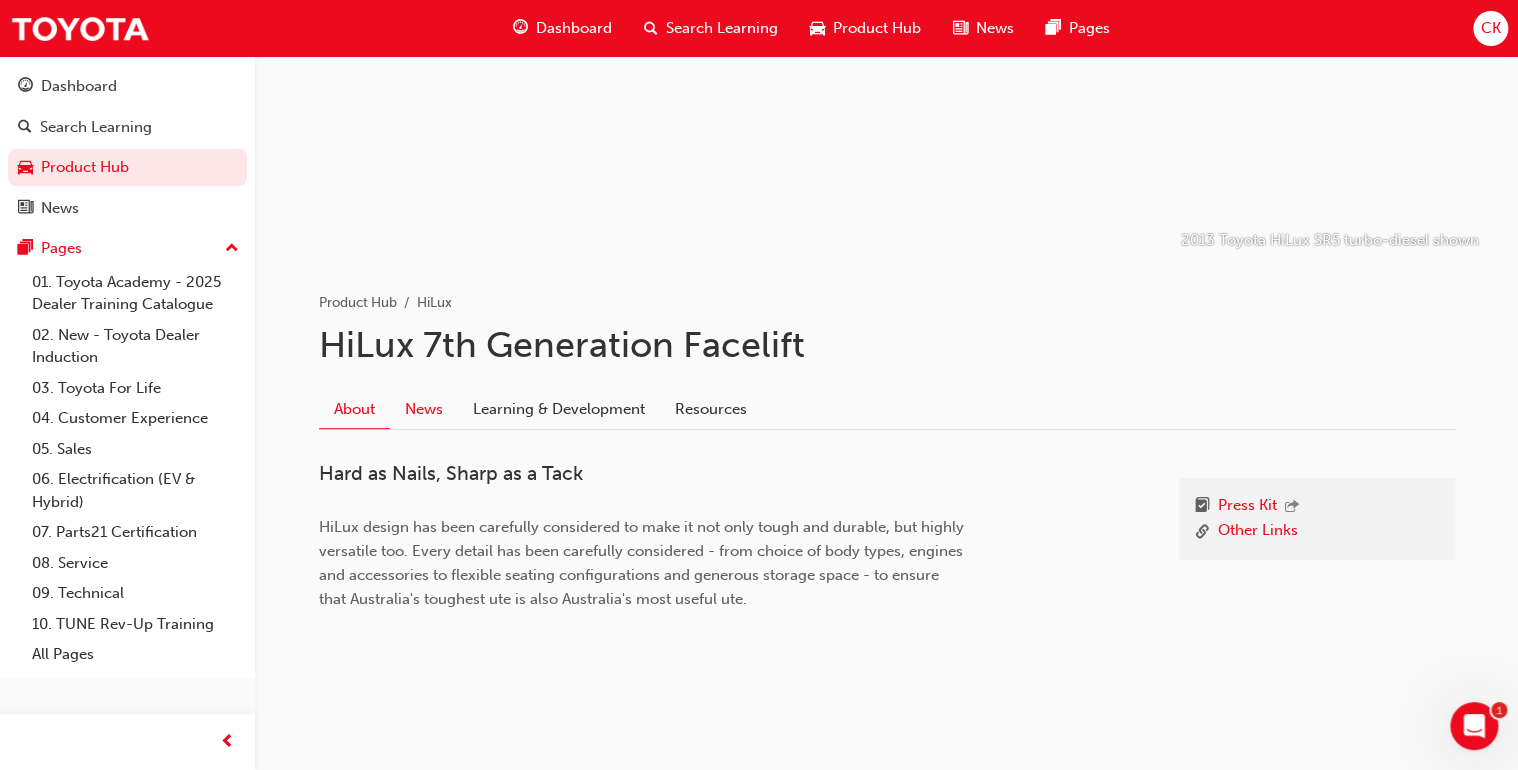 click on "News" at bounding box center [424, 409] 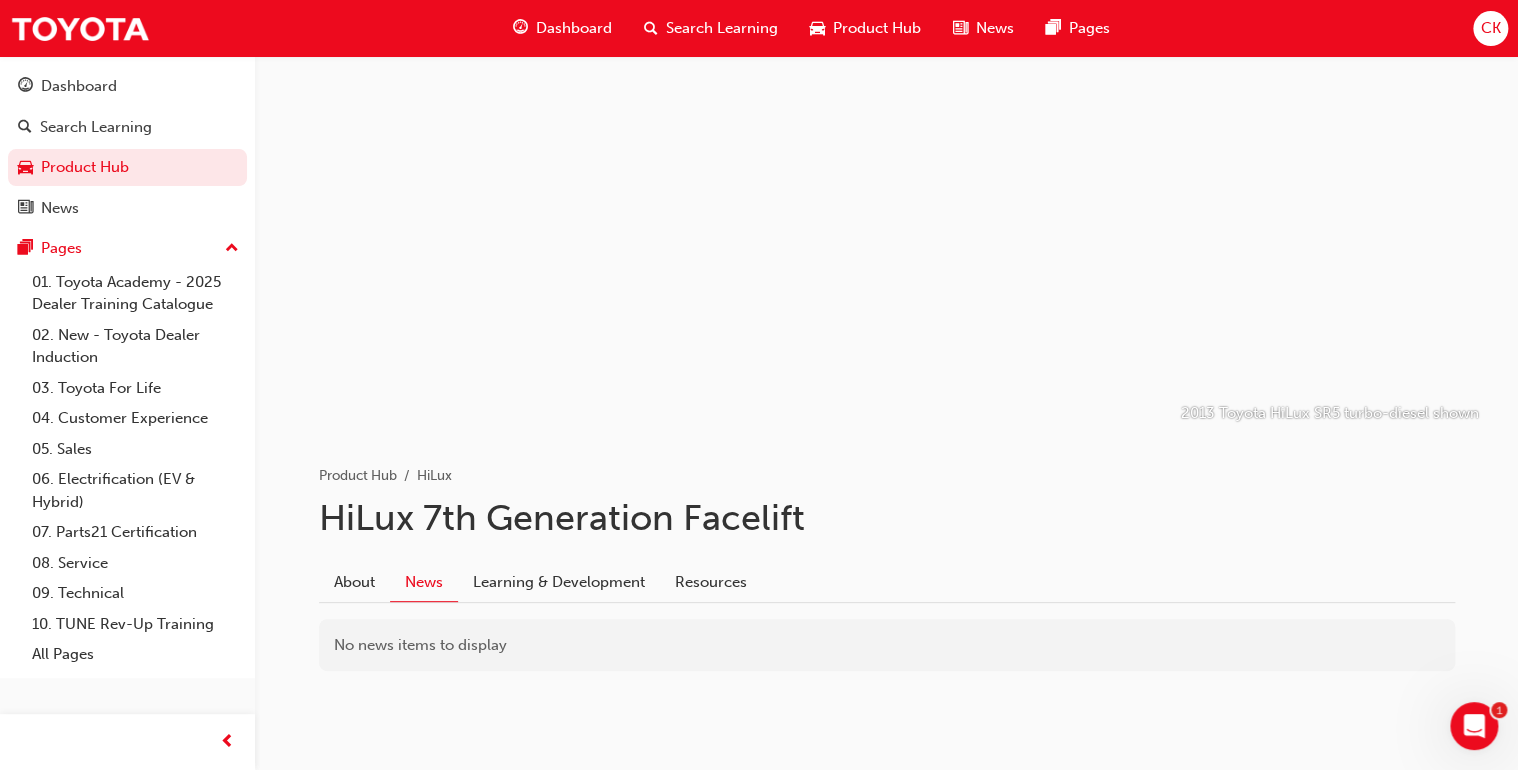 scroll, scrollTop: 38, scrollLeft: 0, axis: vertical 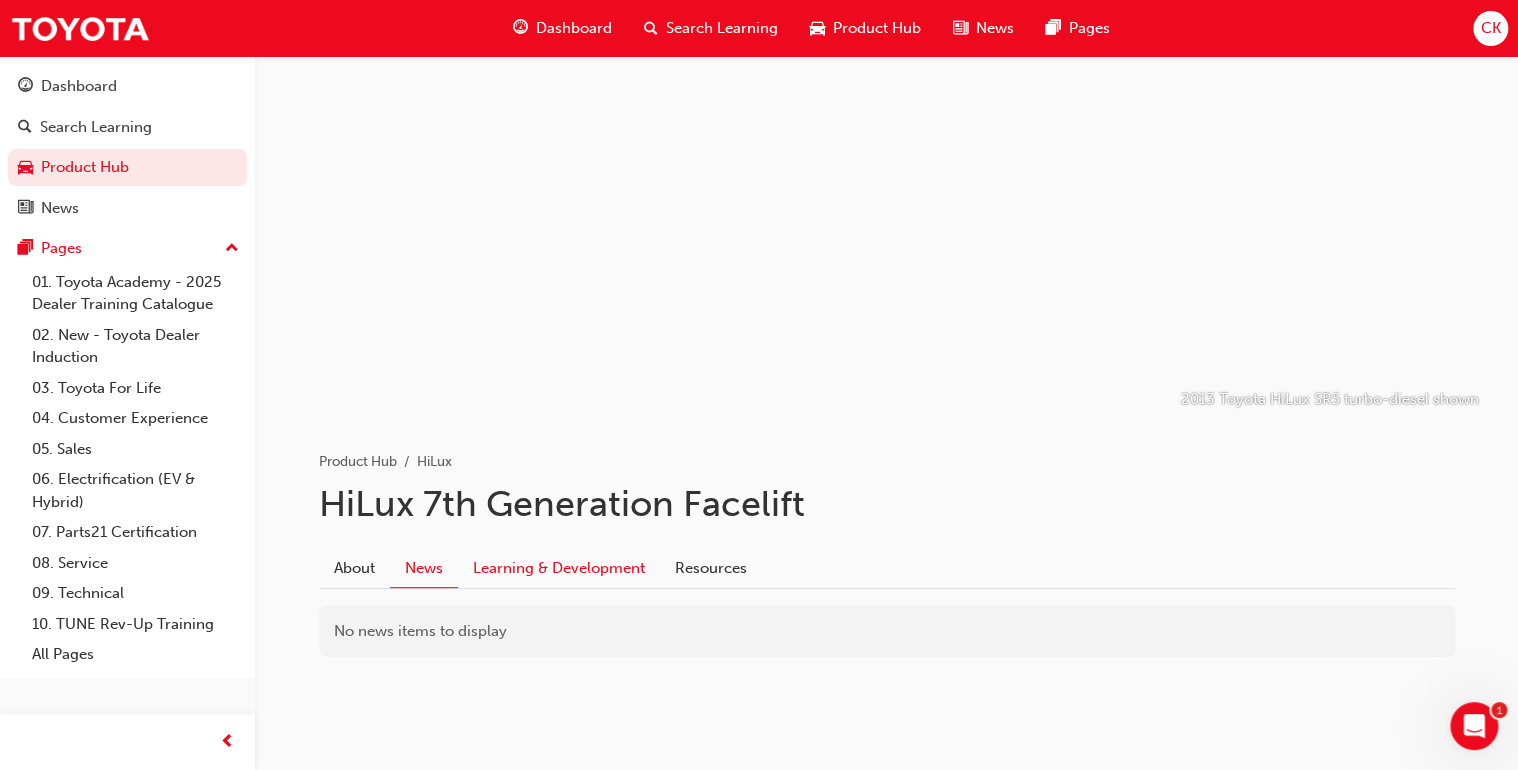 click on "Learning & Development" at bounding box center [559, 568] 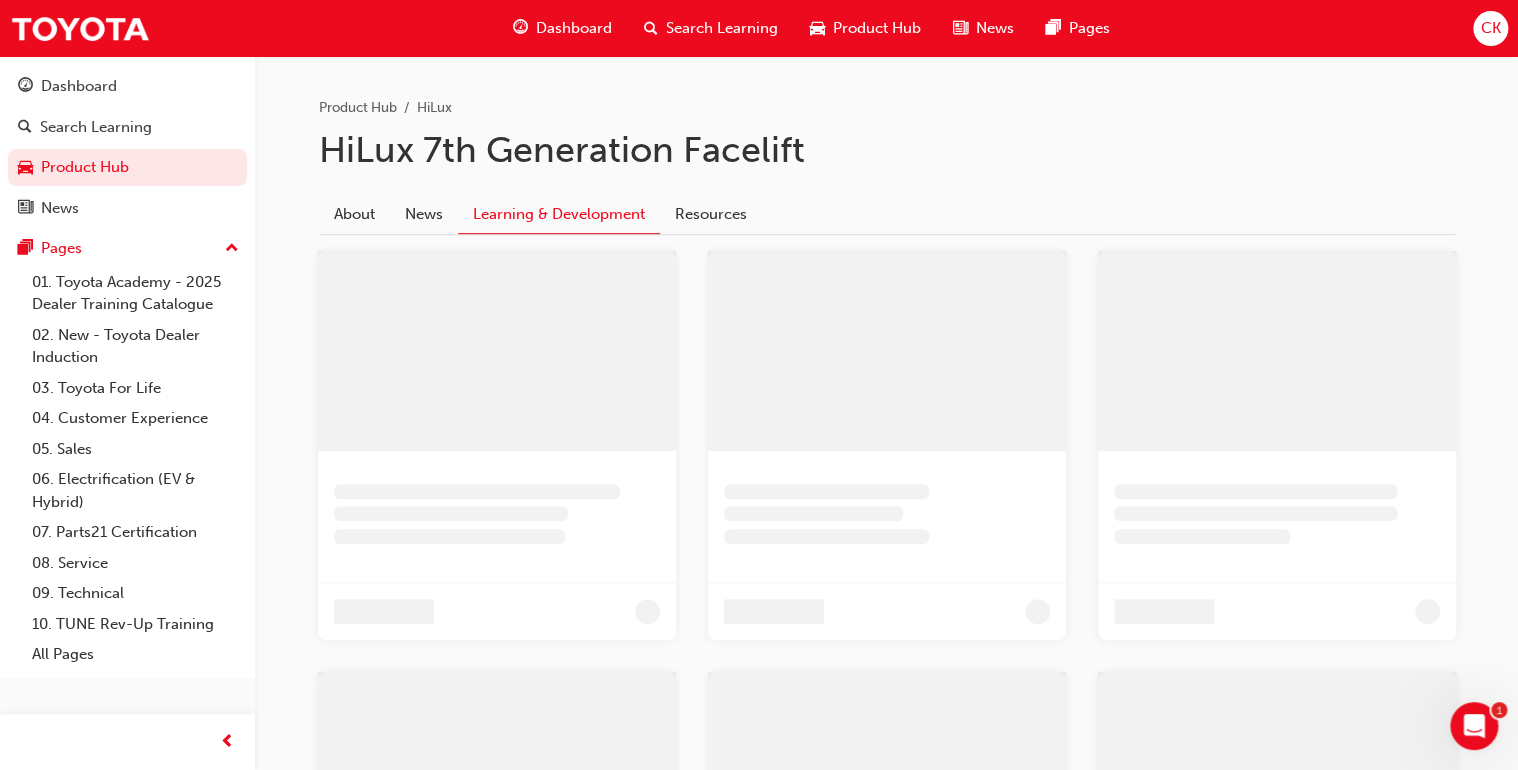 scroll, scrollTop: 38, scrollLeft: 0, axis: vertical 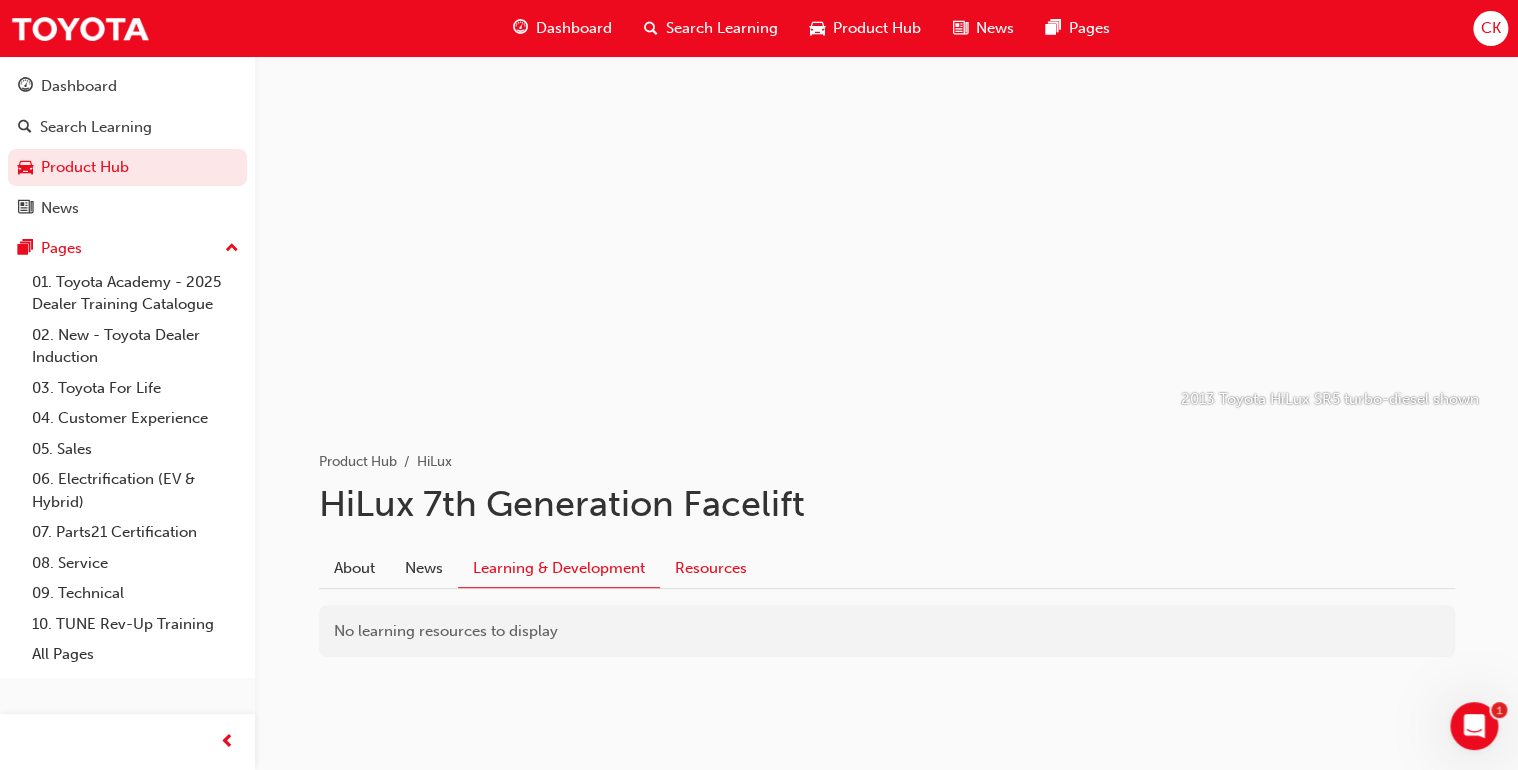 click on "Resources" at bounding box center [711, 568] 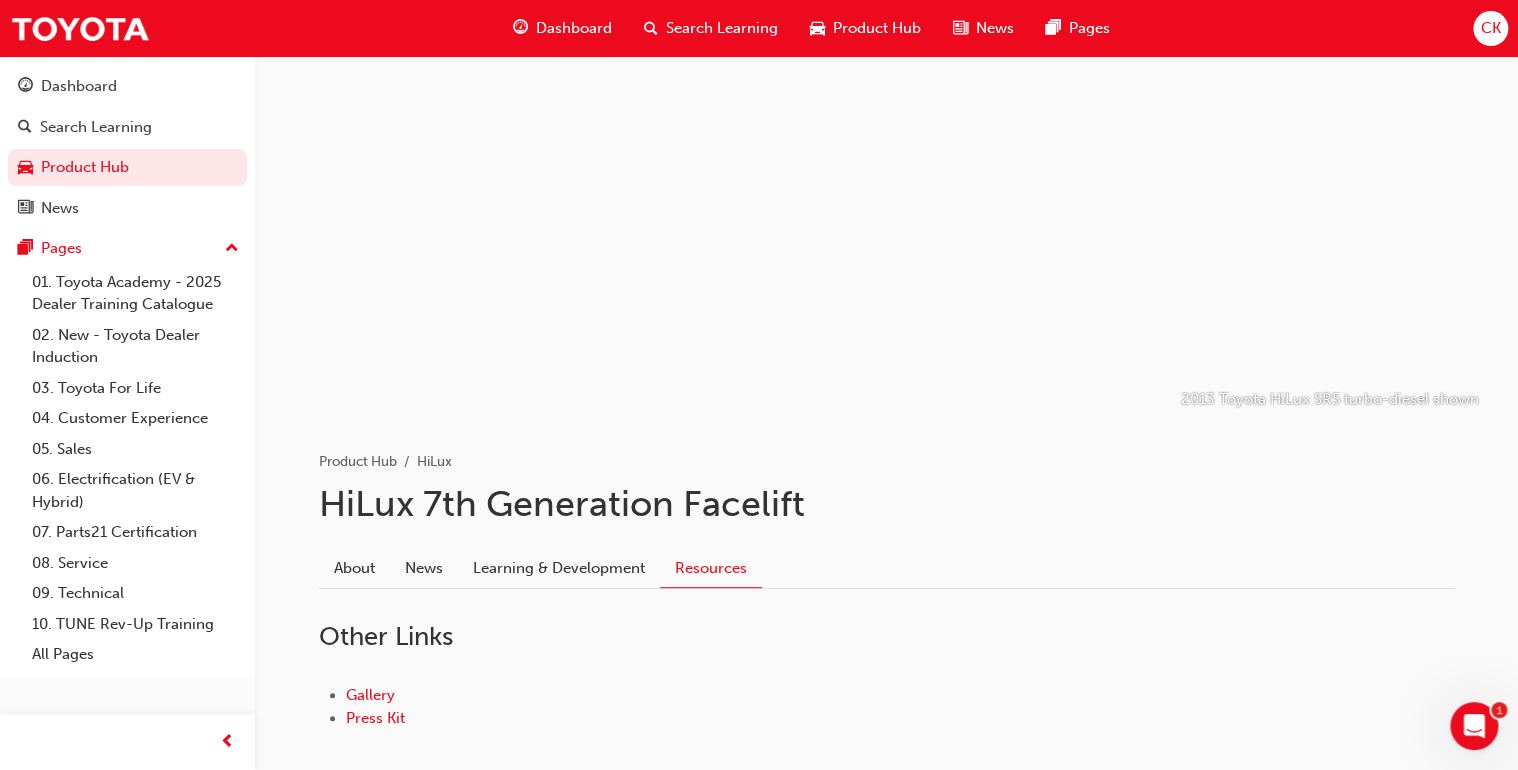 scroll, scrollTop: 142, scrollLeft: 0, axis: vertical 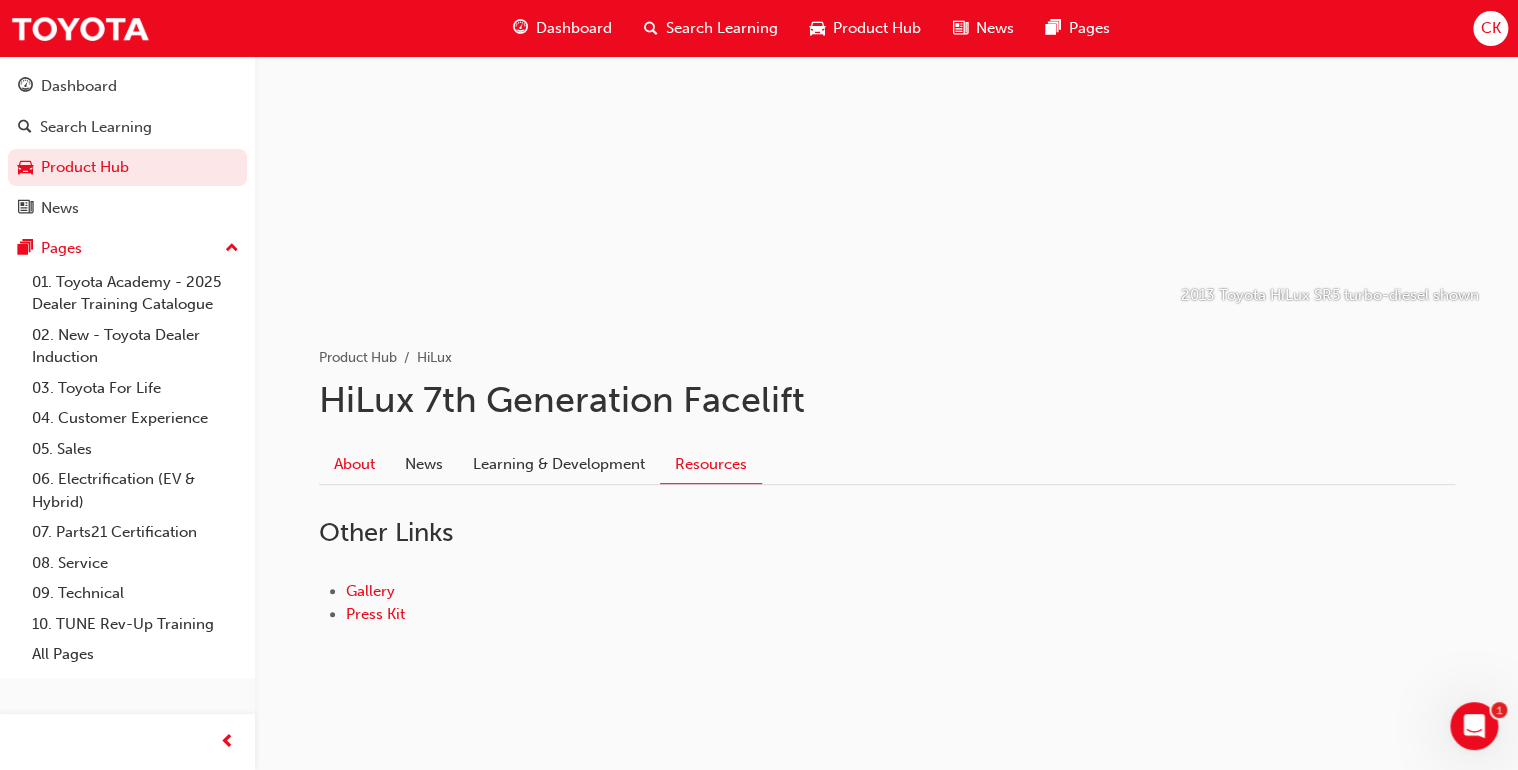 click on "About" at bounding box center (354, 464) 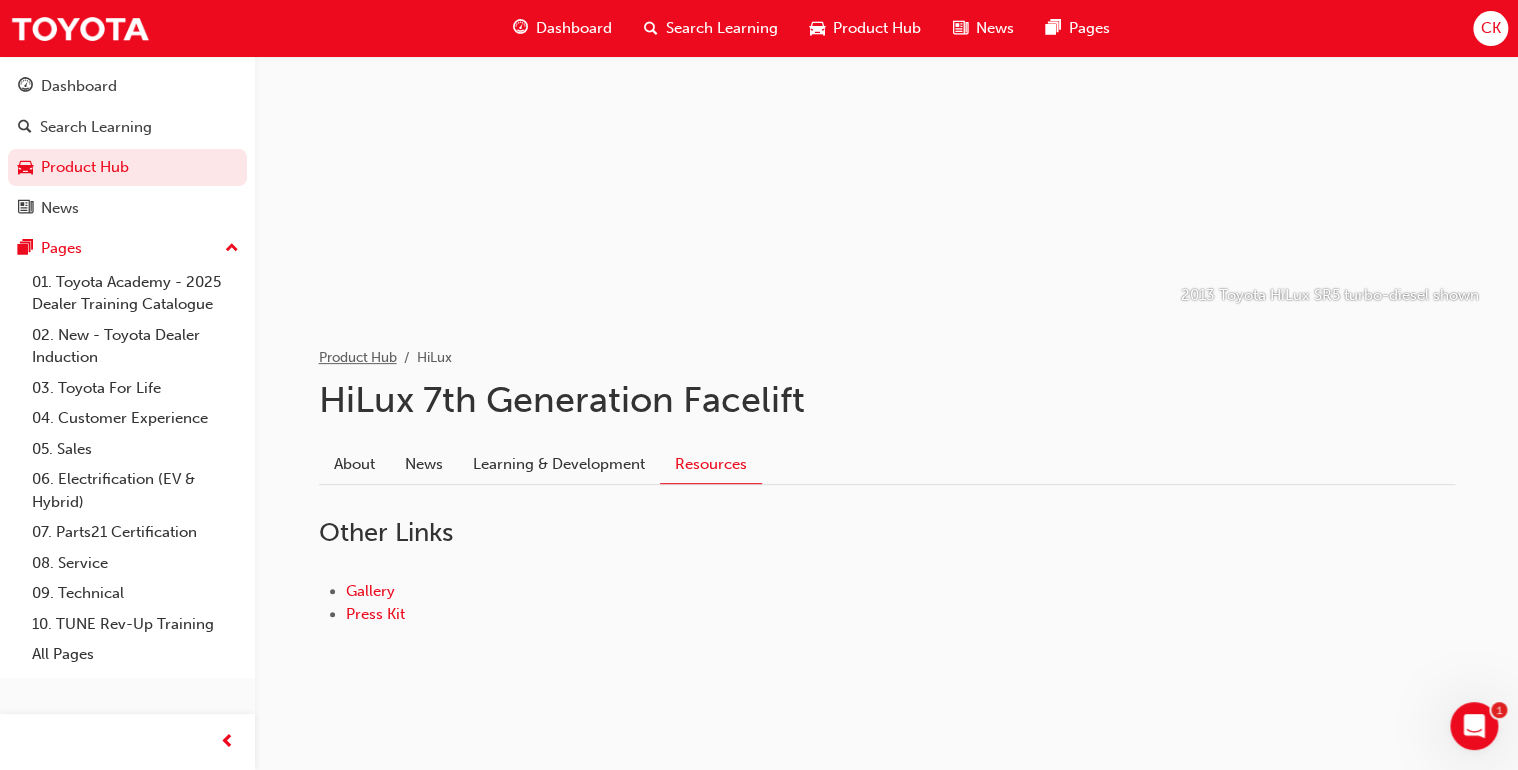 click on "Product Hub" at bounding box center (358, 357) 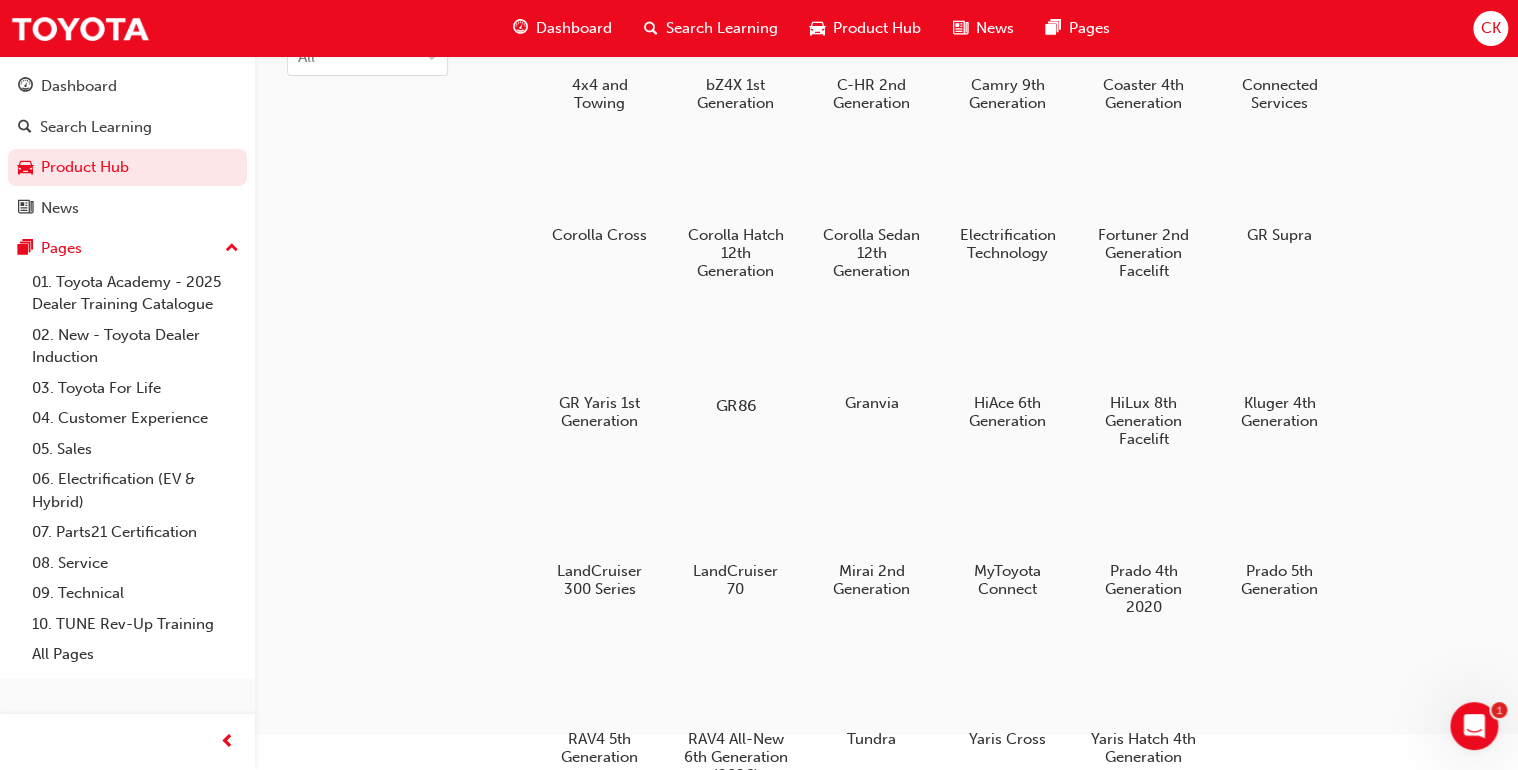 click at bounding box center (735, 348) 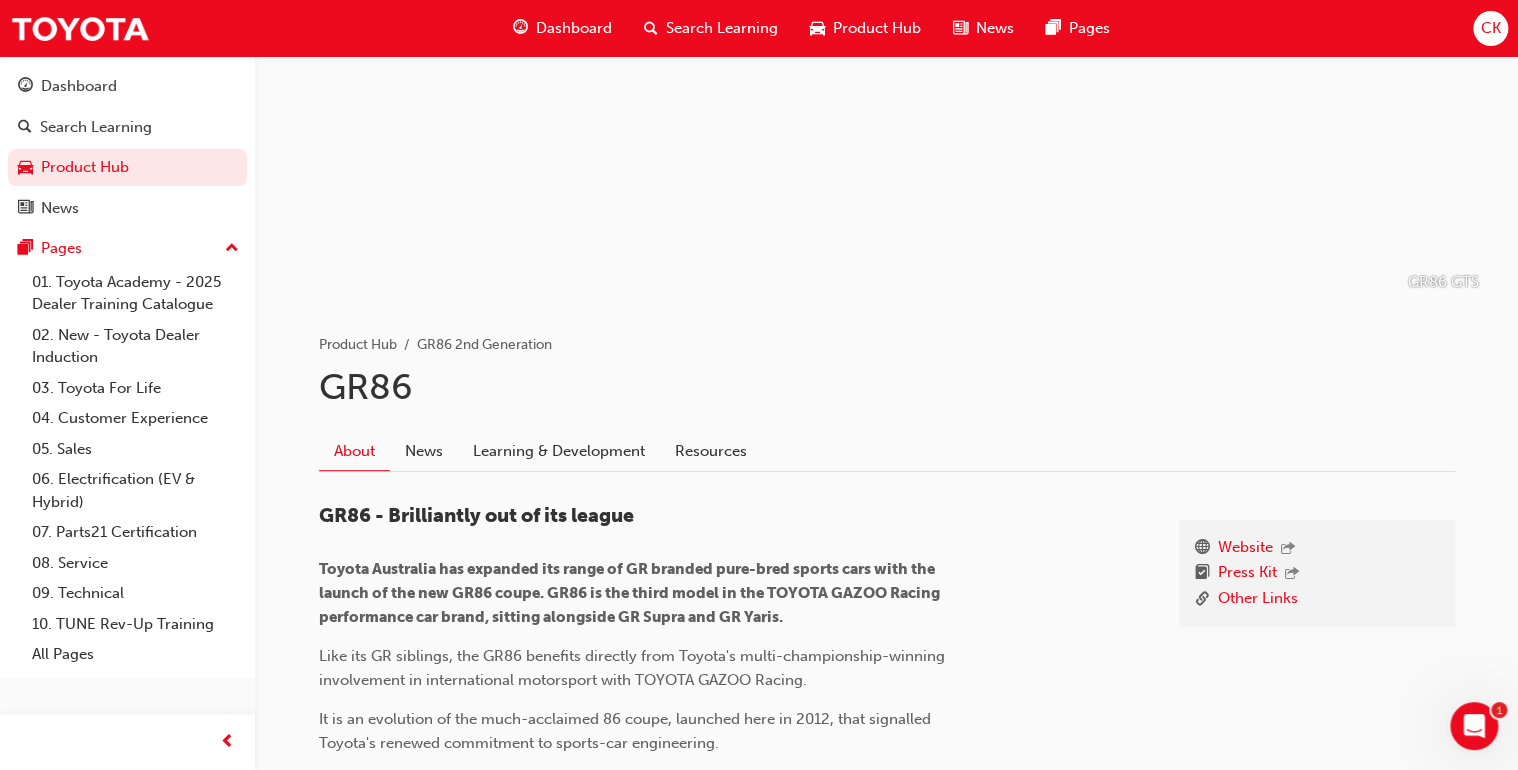 scroll, scrollTop: 320, scrollLeft: 0, axis: vertical 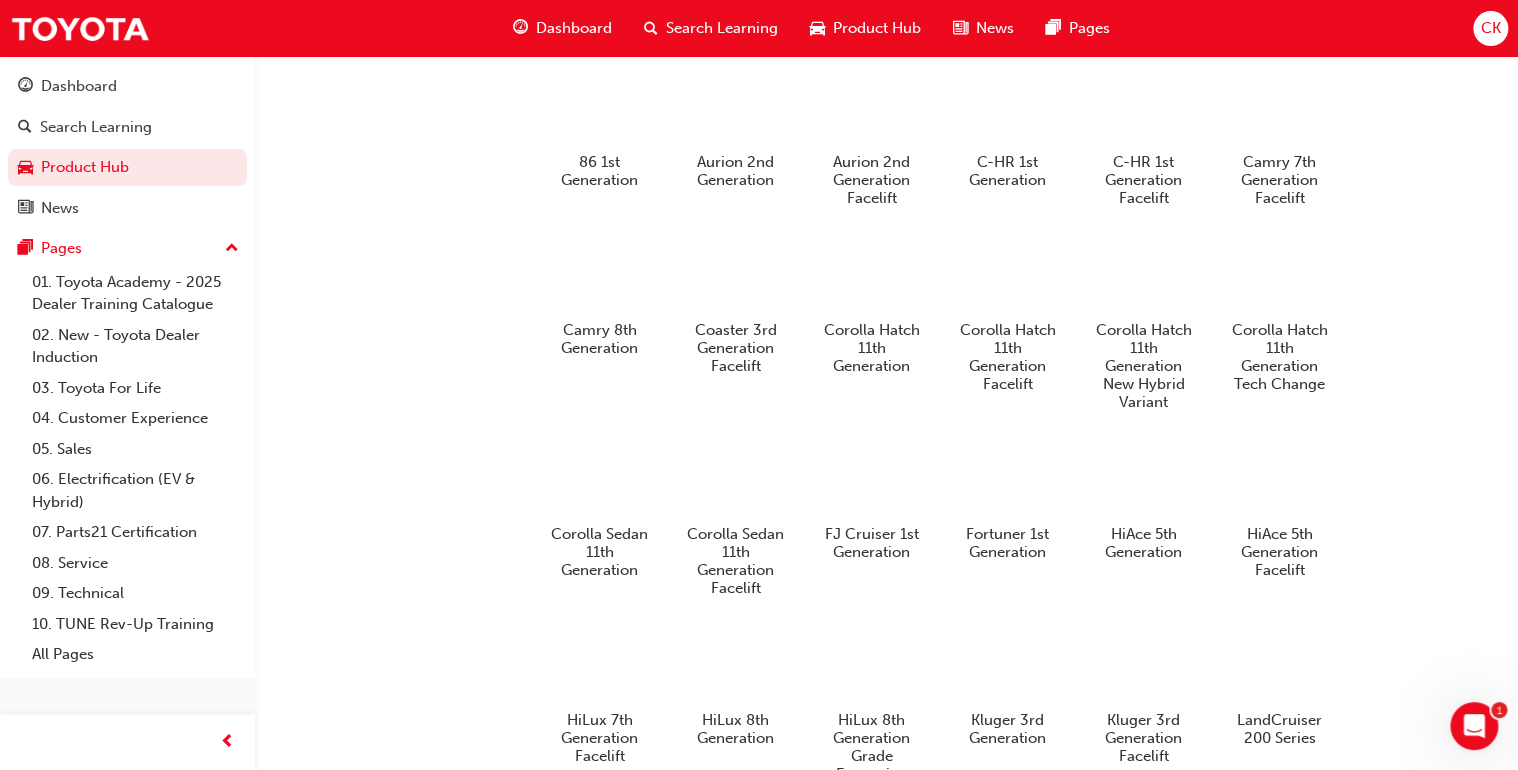 drag, startPoint x: 729, startPoint y: 353, endPoint x: 461, endPoint y: 331, distance: 268.90146 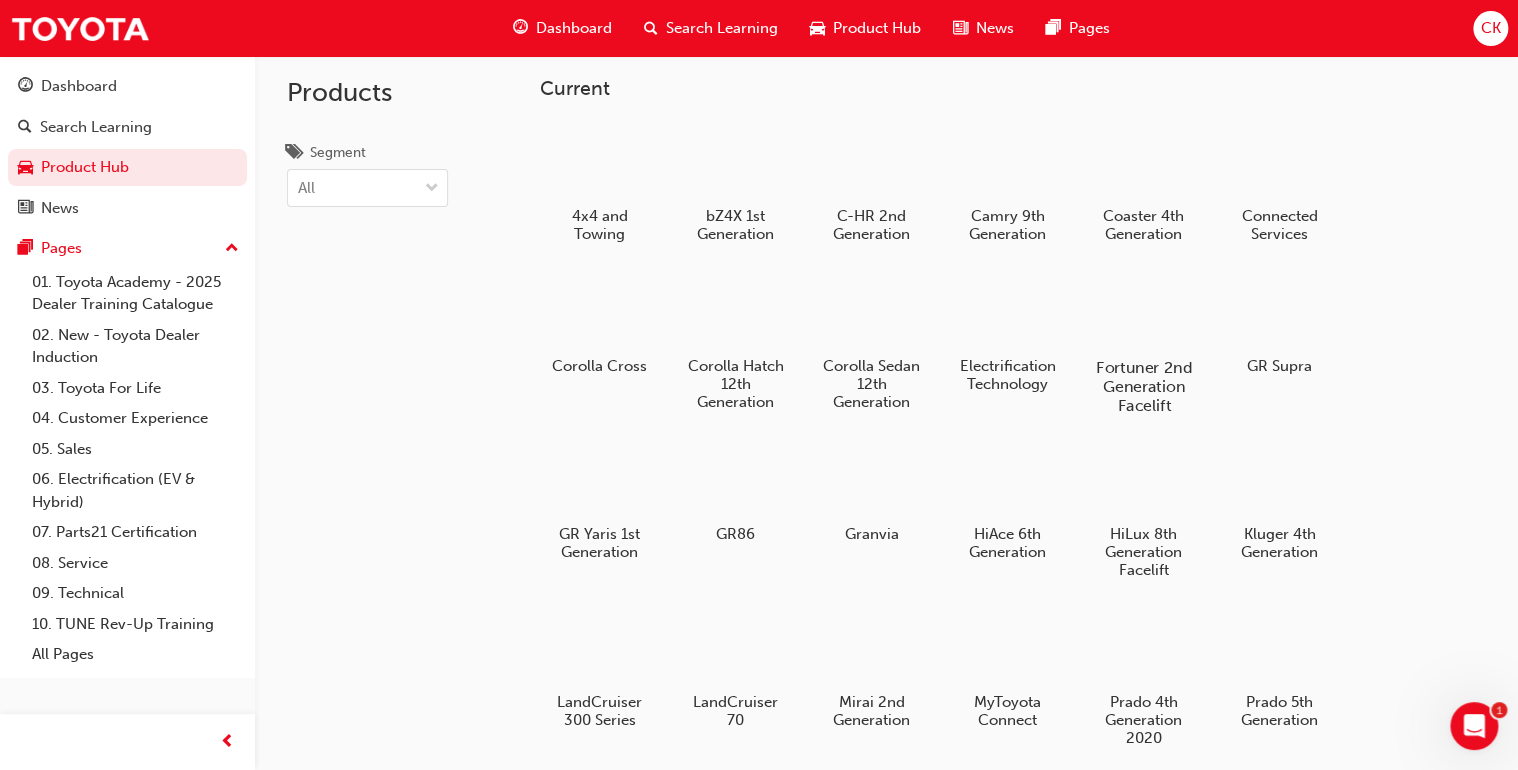 scroll, scrollTop: 0, scrollLeft: 0, axis: both 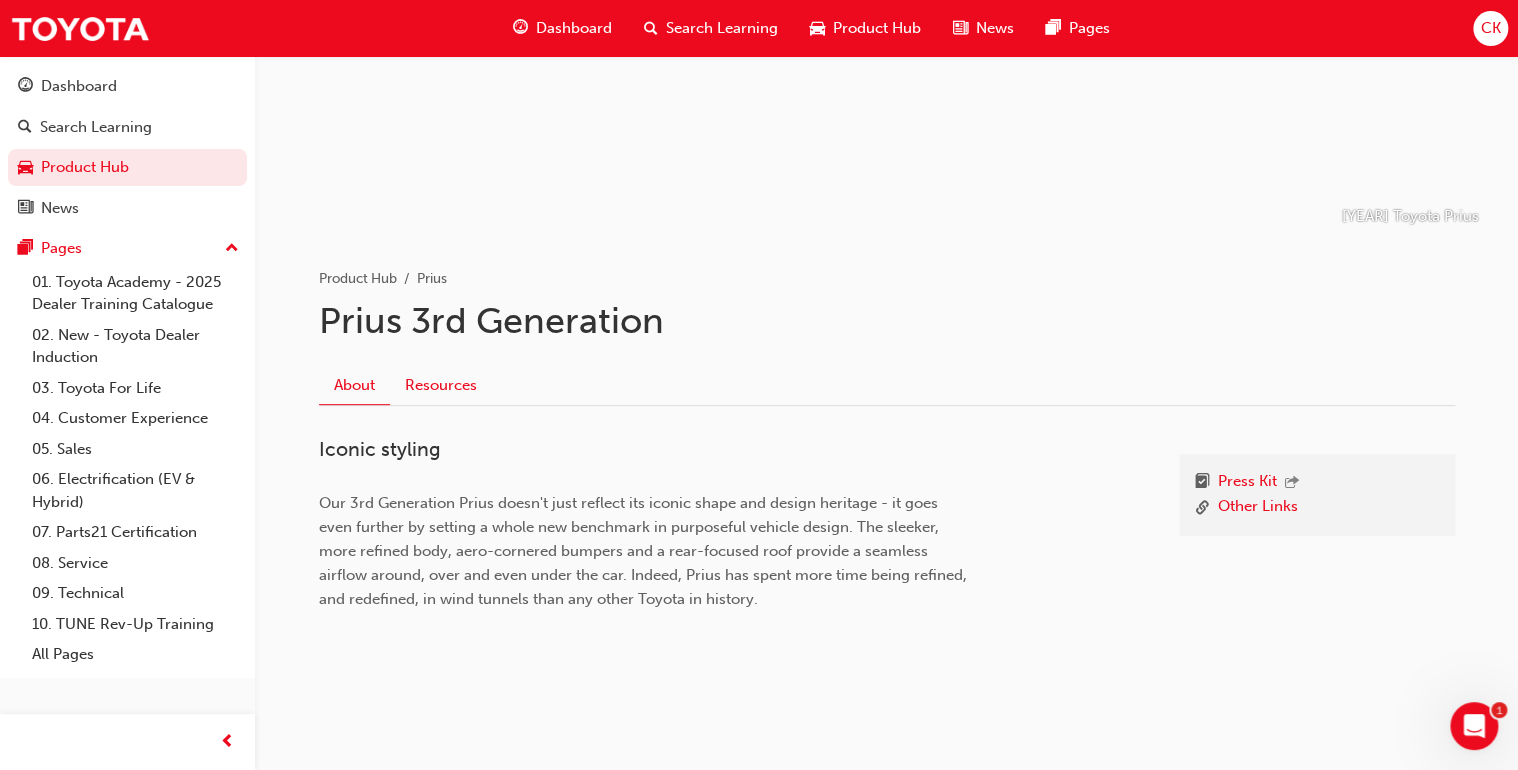 click on "Resources" at bounding box center (441, 385) 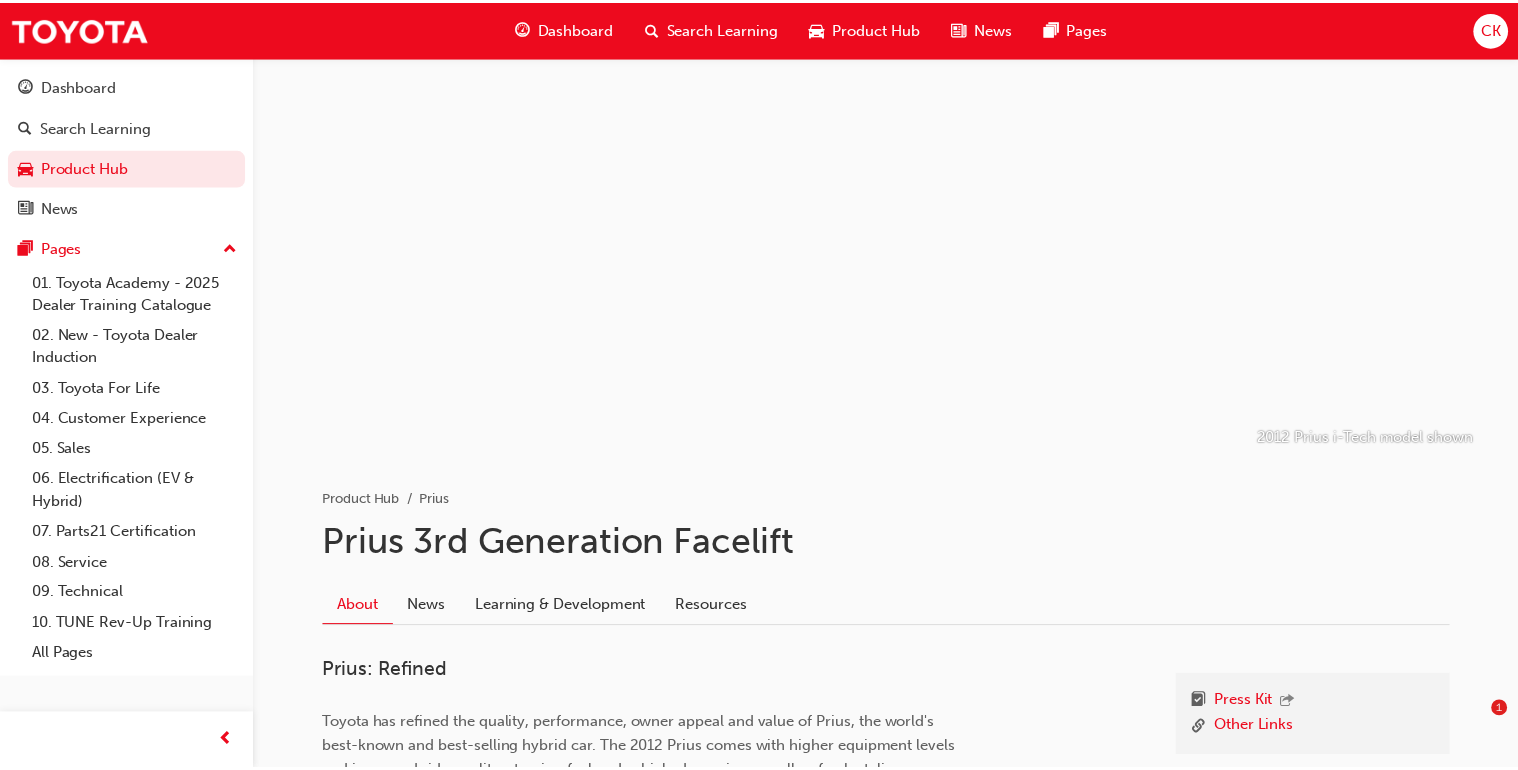 scroll, scrollTop: 0, scrollLeft: 0, axis: both 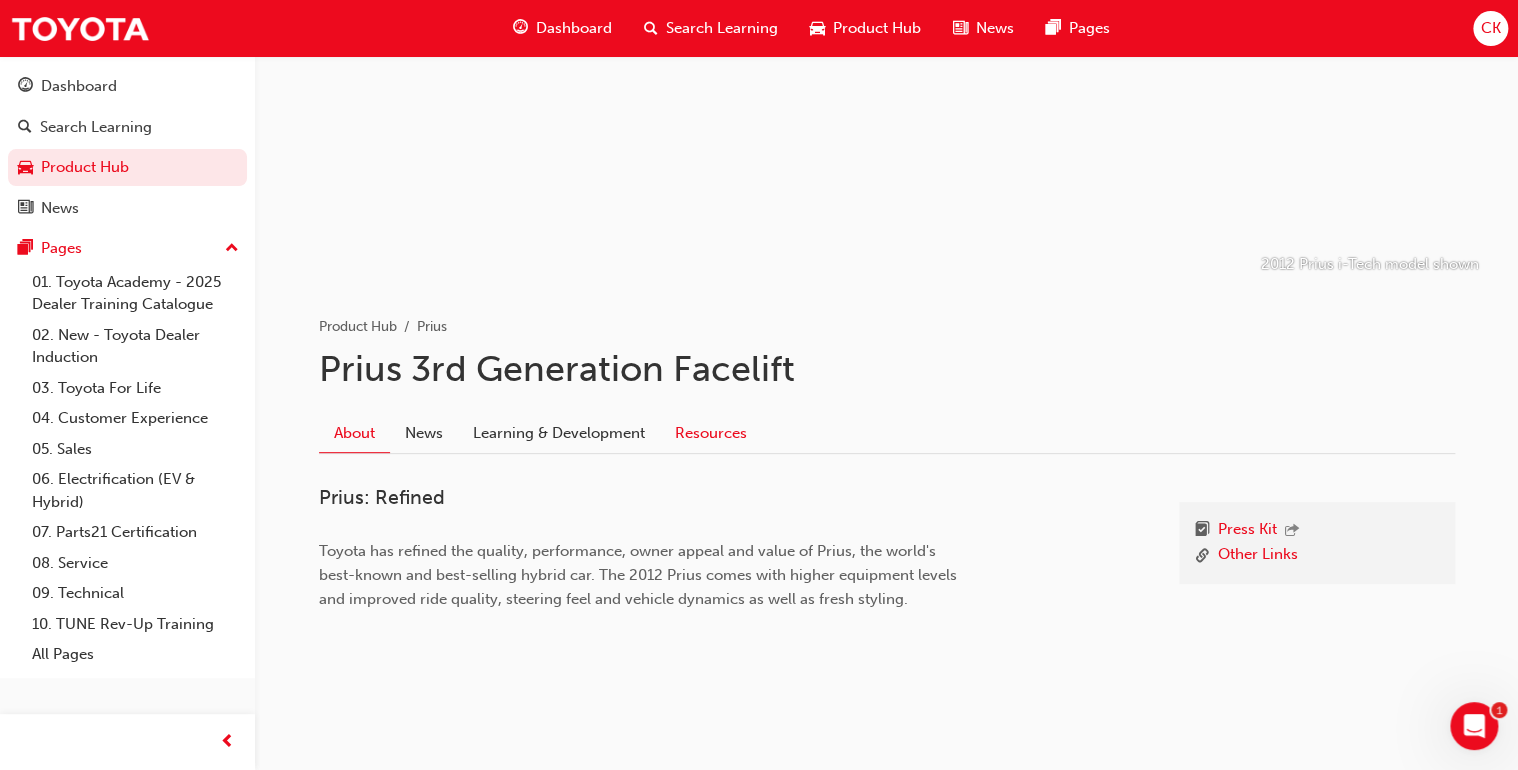click on "Resources" at bounding box center (711, 433) 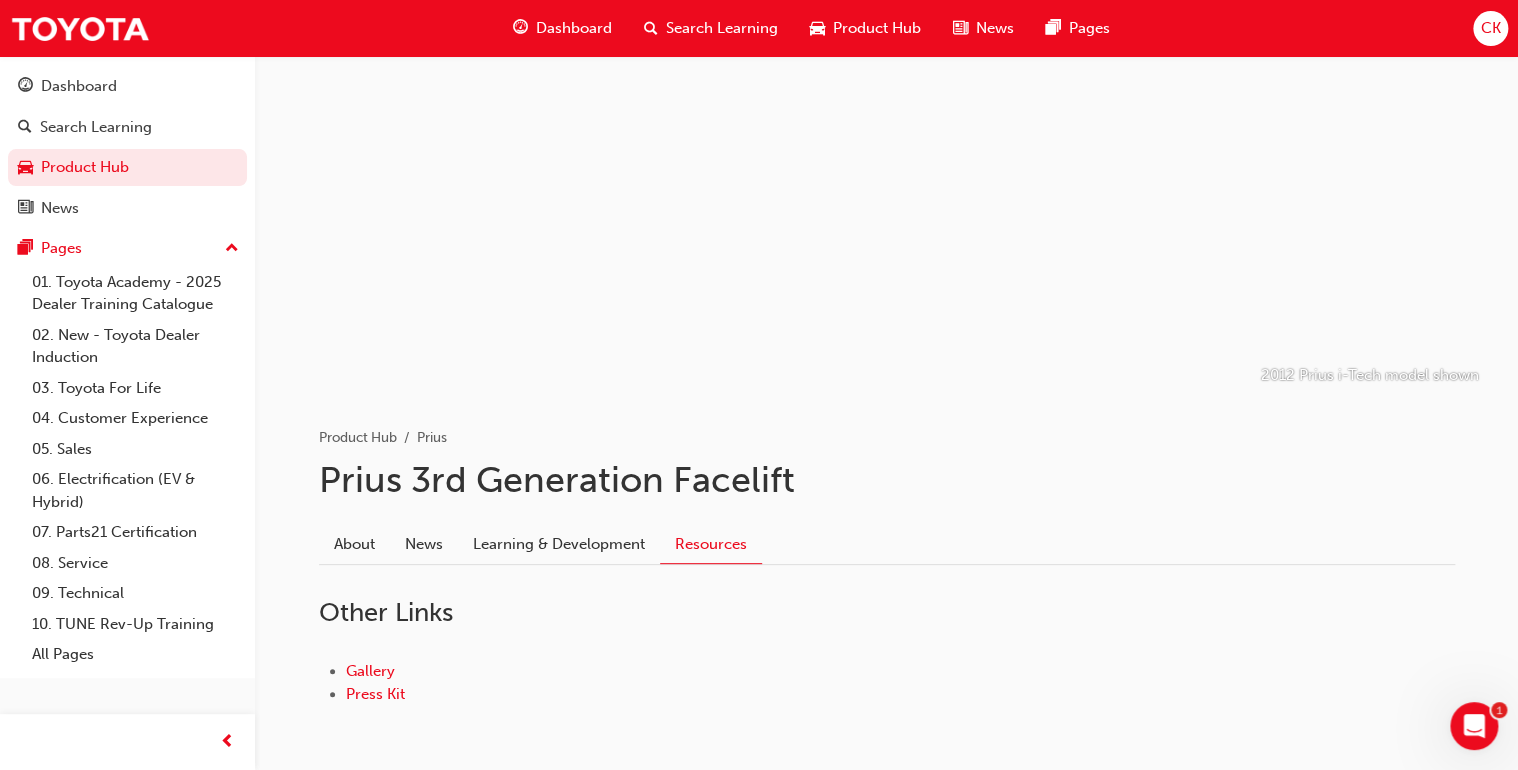scroll, scrollTop: 0, scrollLeft: 0, axis: both 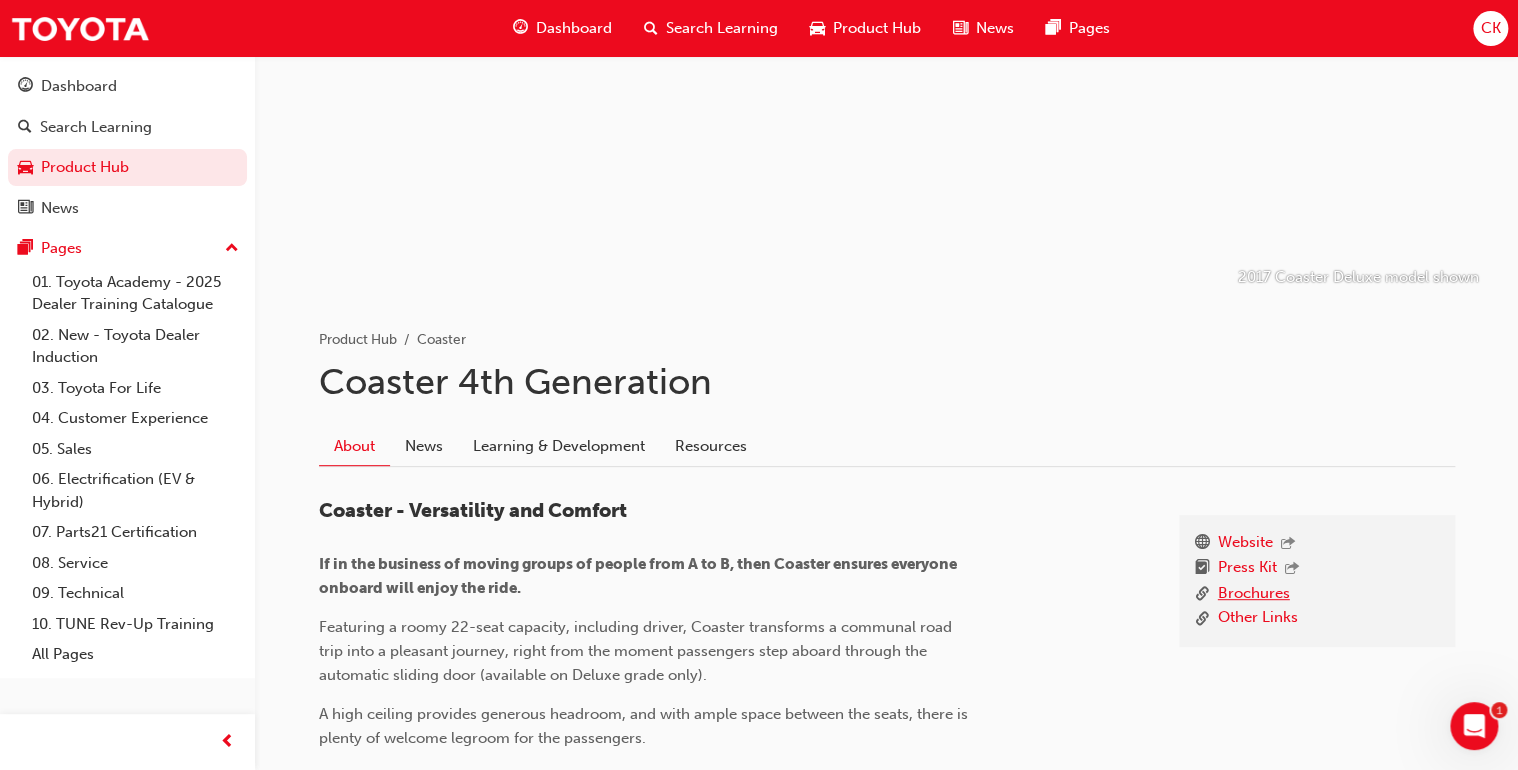 click on "Brochures" at bounding box center [1254, 594] 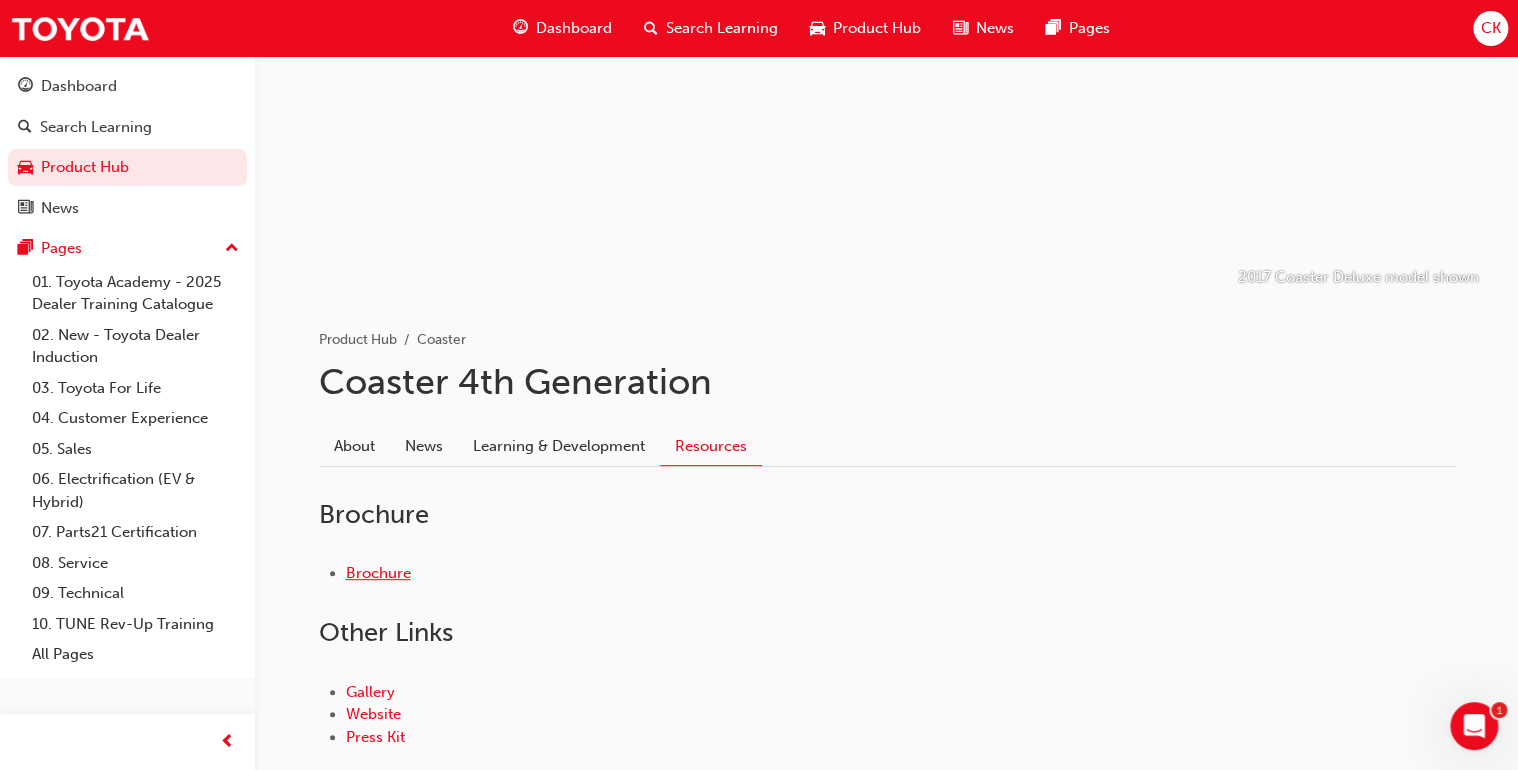 click on "Brochure" at bounding box center [378, 573] 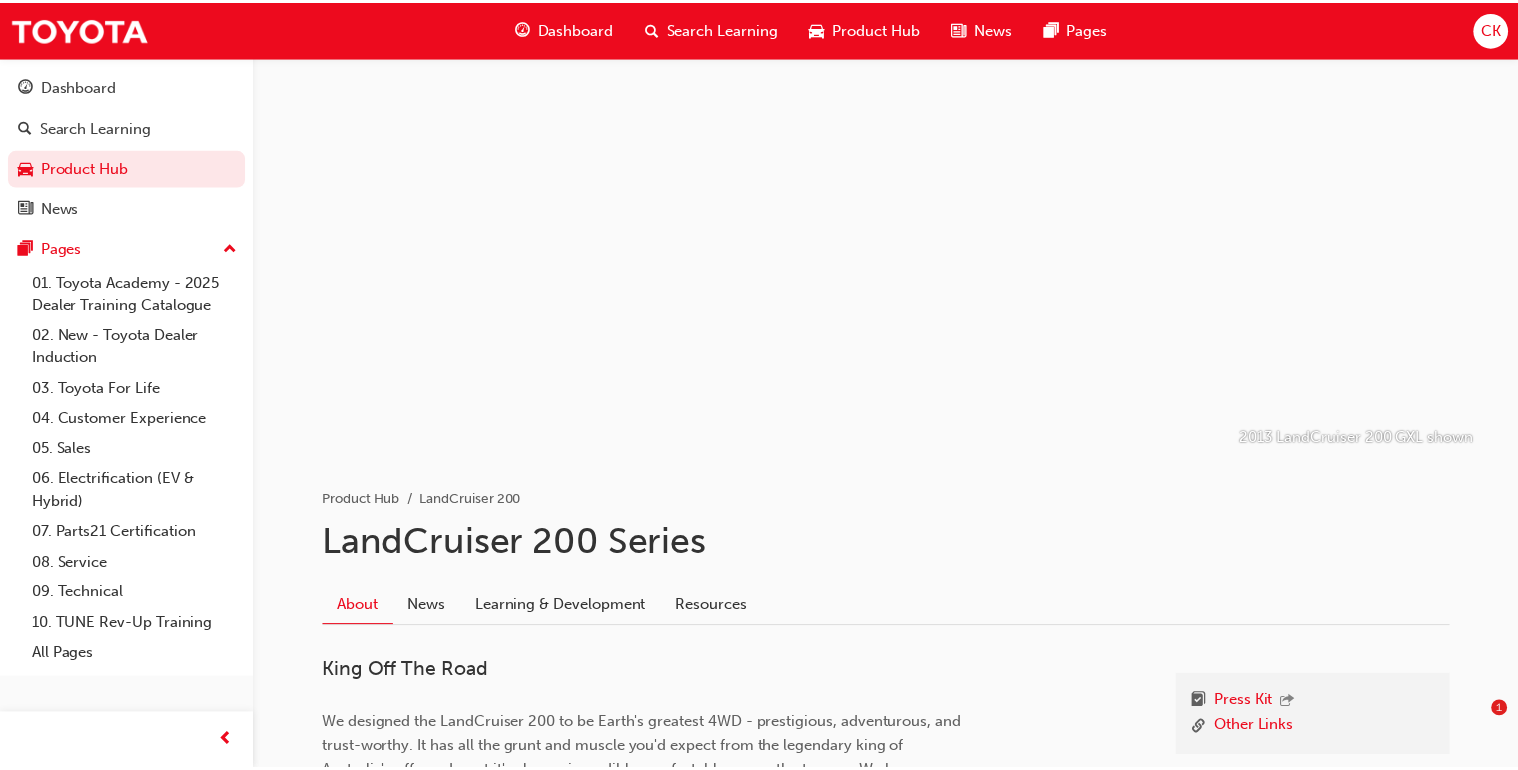 scroll, scrollTop: 0, scrollLeft: 0, axis: both 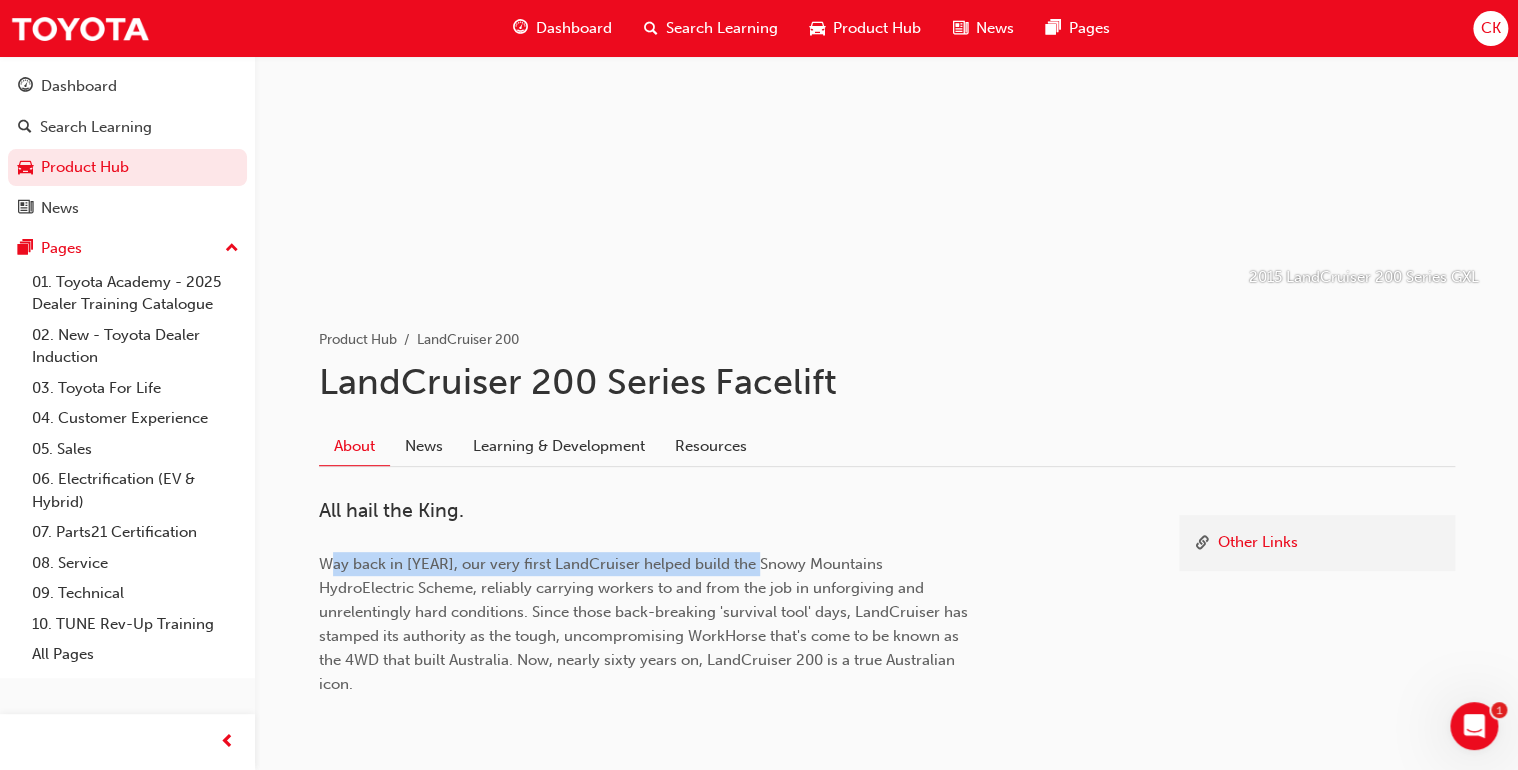drag, startPoint x: 333, startPoint y: 564, endPoint x: 756, endPoint y: 552, distance: 423.17017 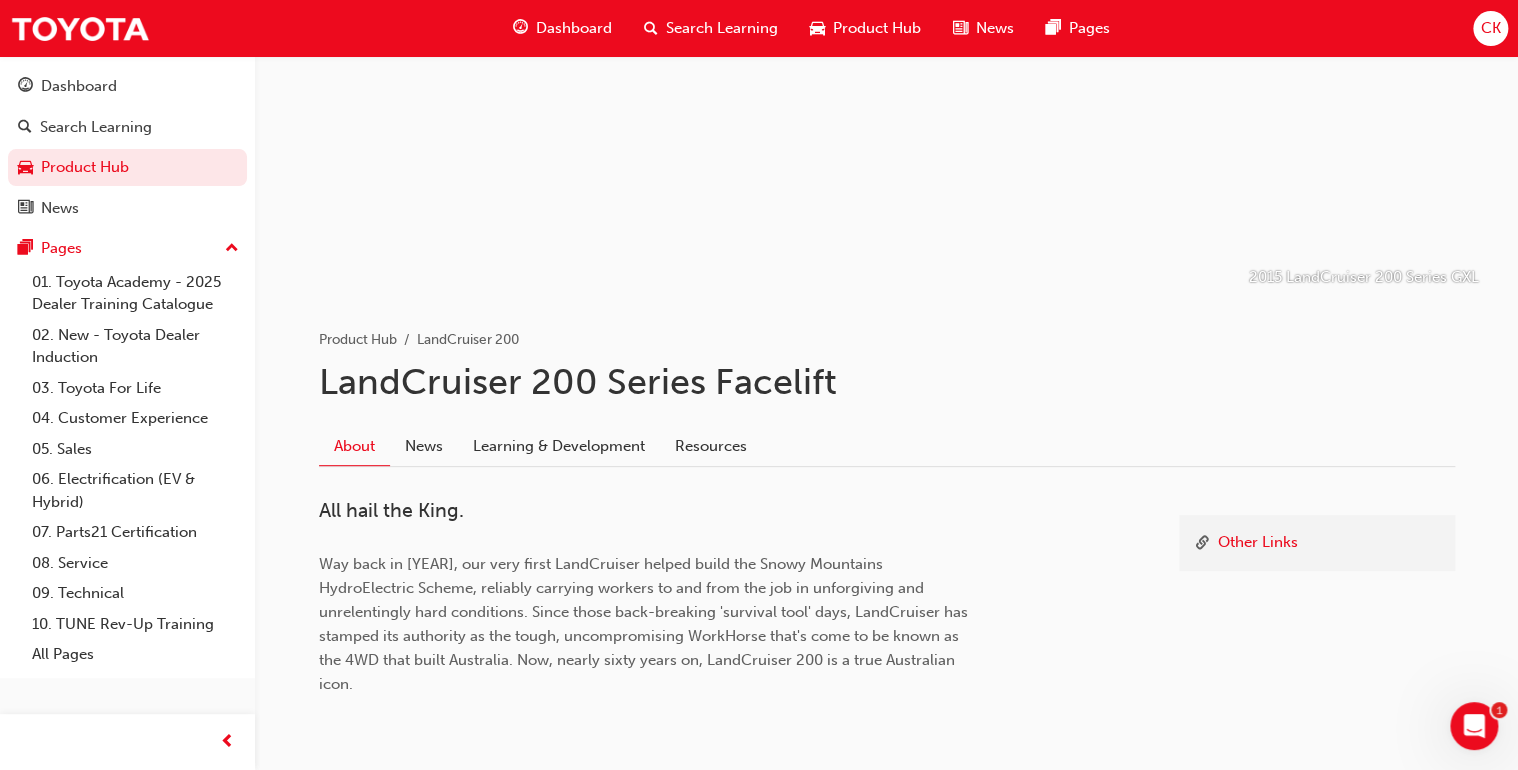 drag, startPoint x: 756, startPoint y: 552, endPoint x: 746, endPoint y: 590, distance: 39.293766 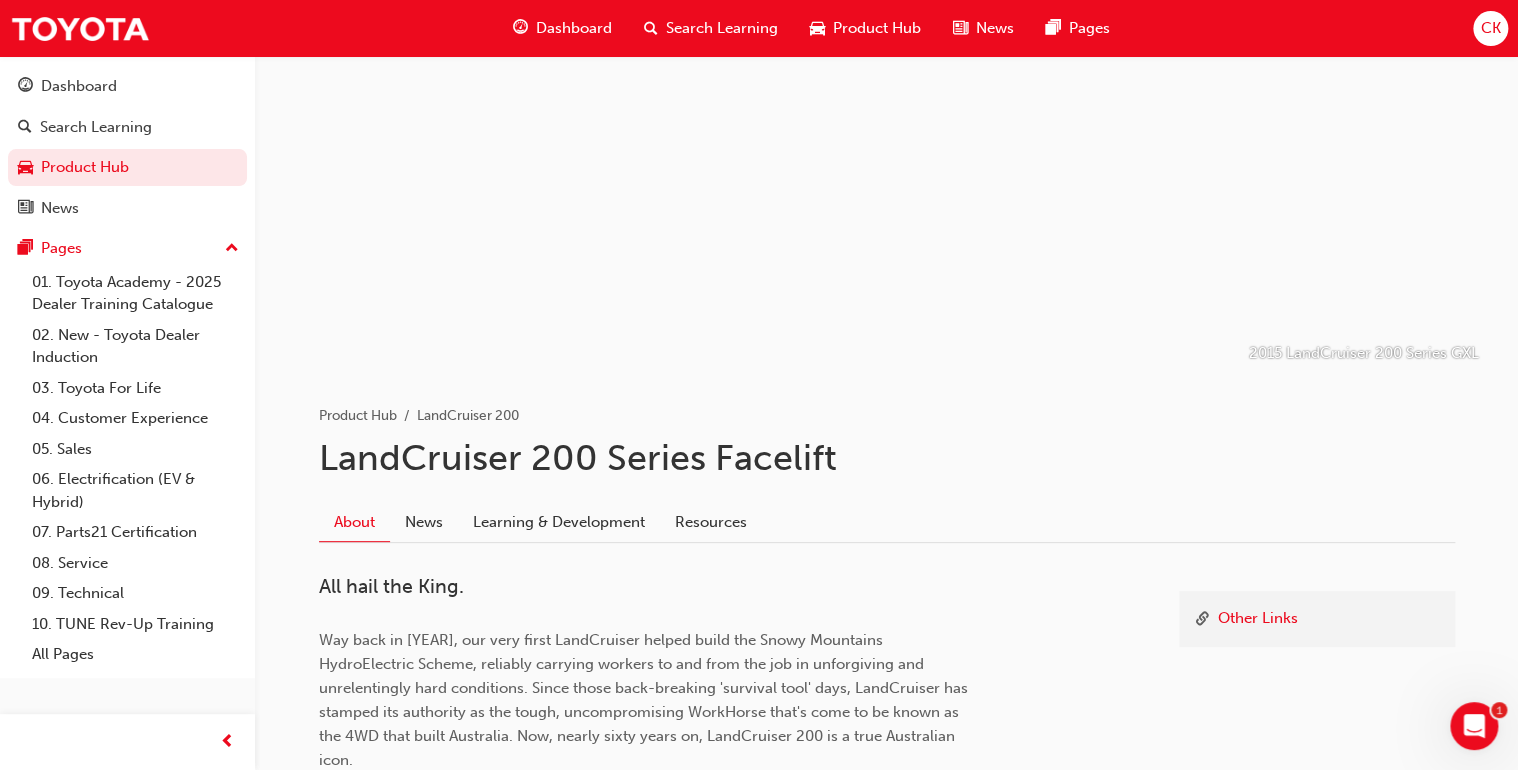 scroll, scrollTop: 0, scrollLeft: 0, axis: both 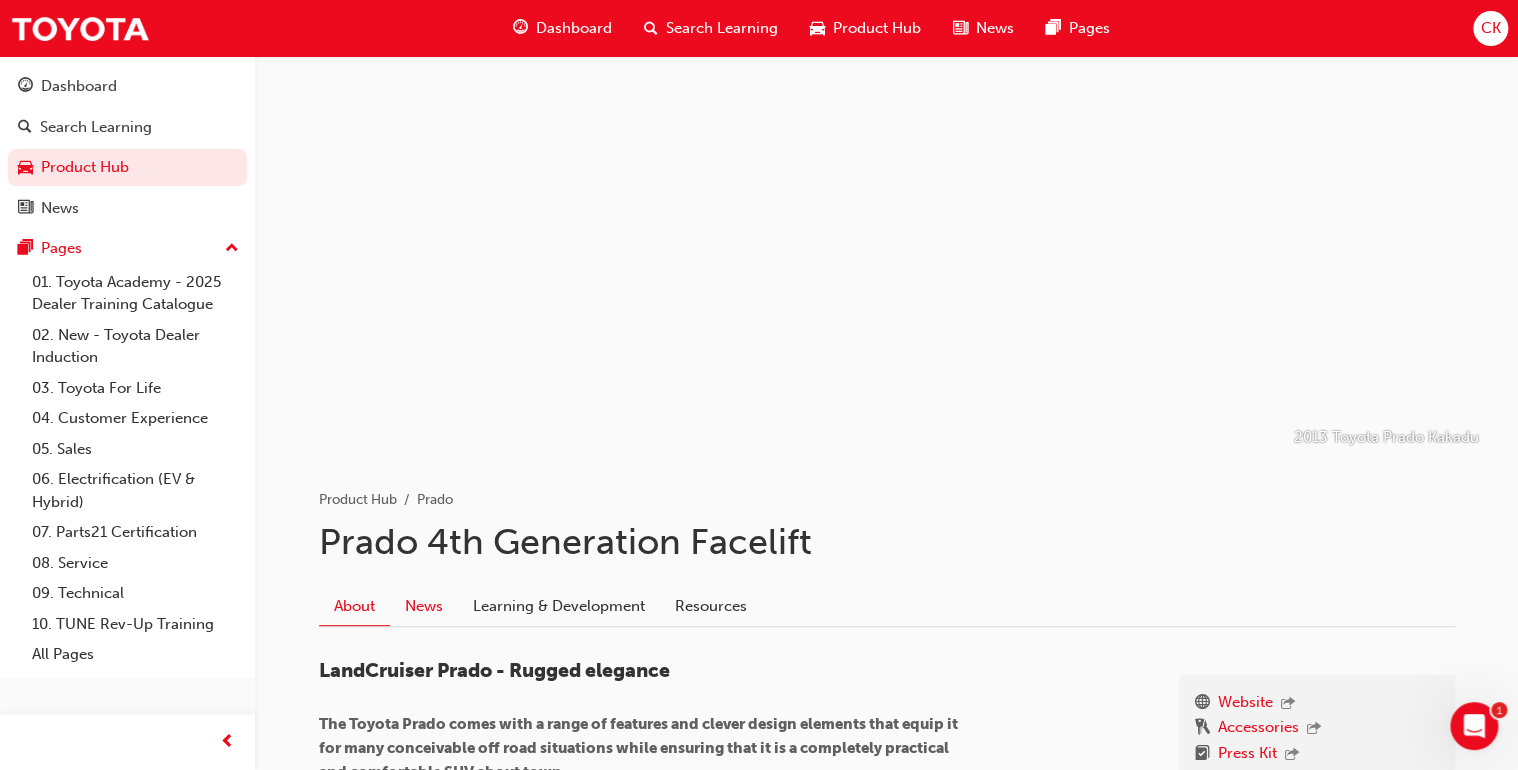 click on "News" at bounding box center (424, 606) 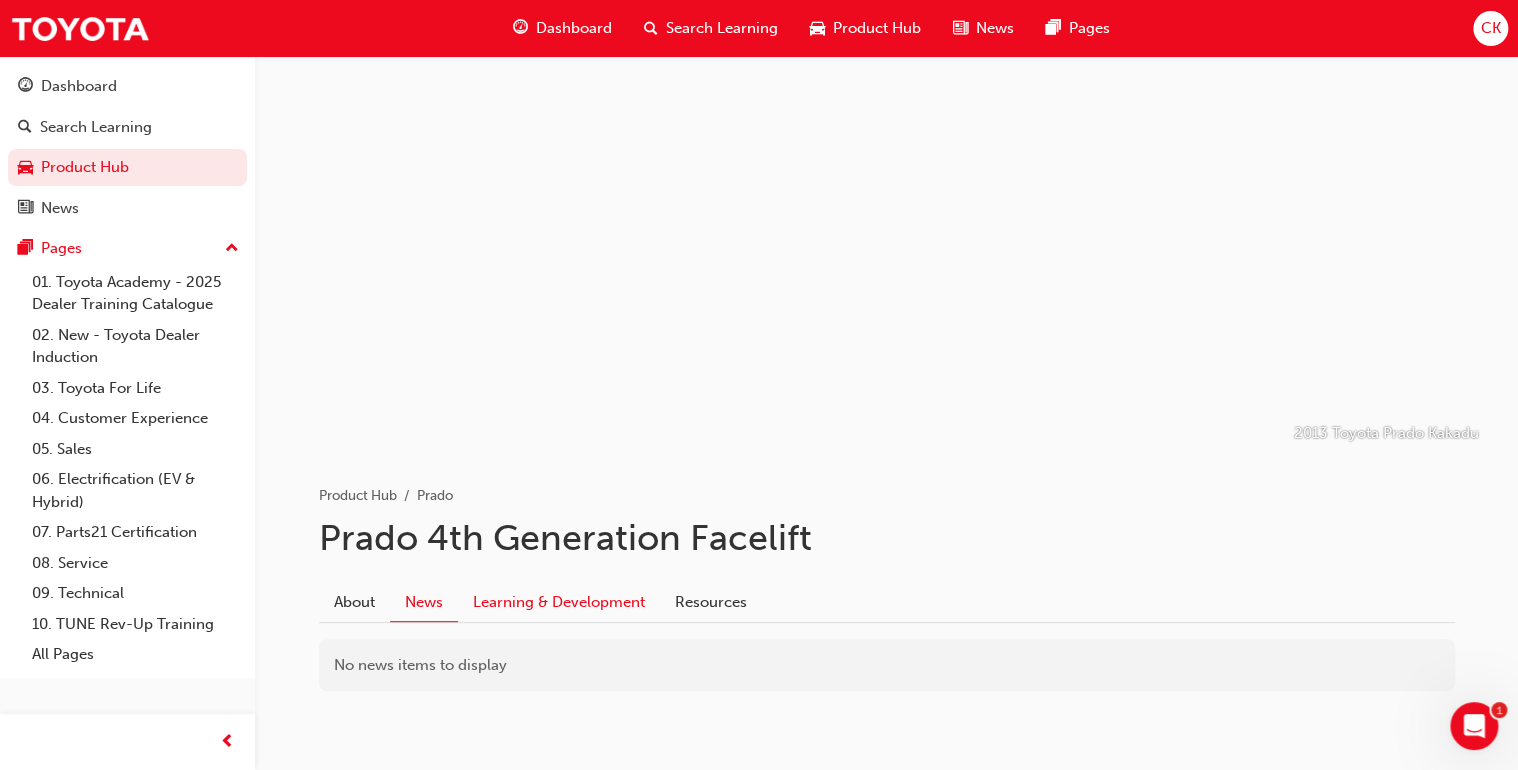 scroll, scrollTop: 38, scrollLeft: 0, axis: vertical 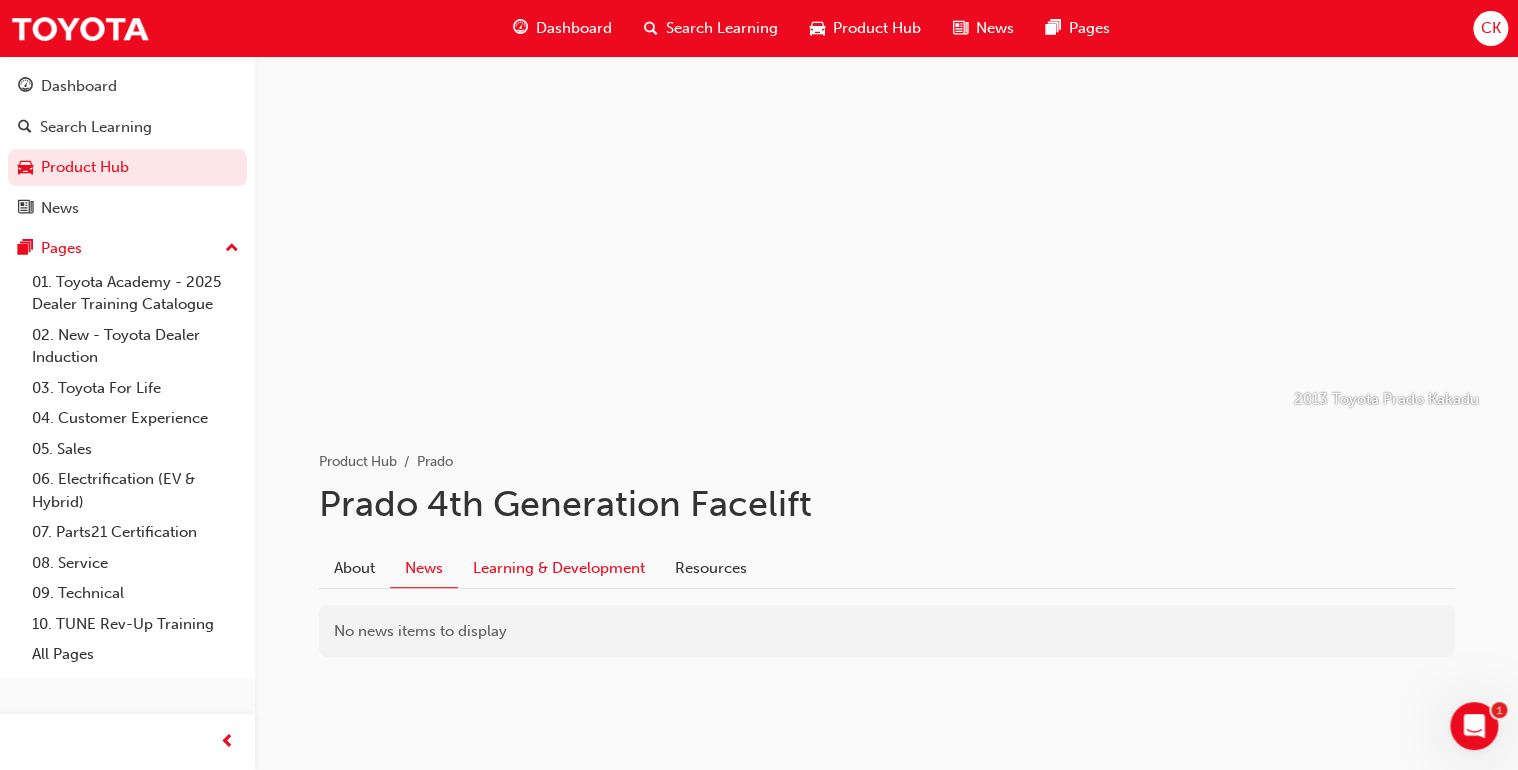 click on "Learning & Development" at bounding box center [559, 568] 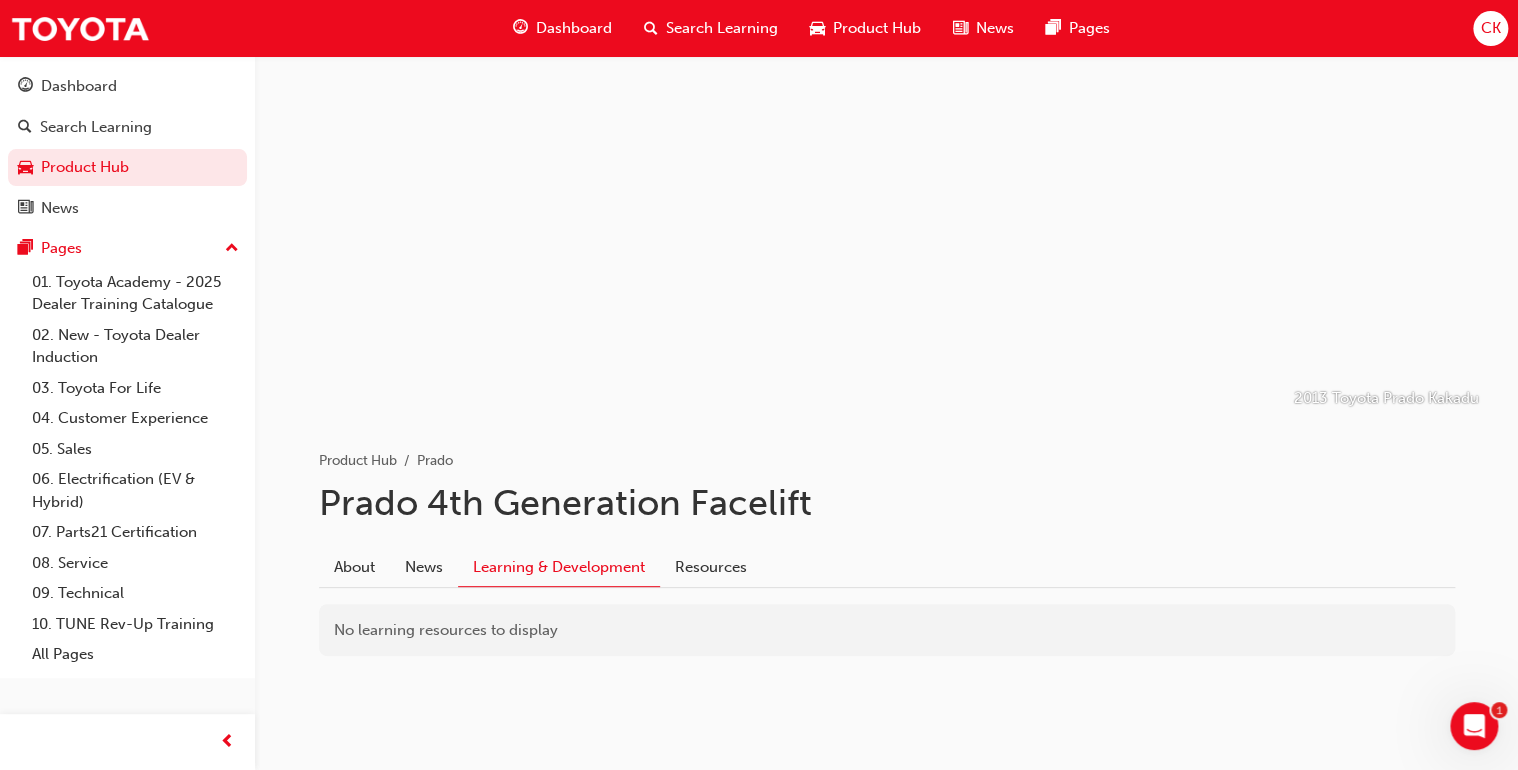 scroll, scrollTop: 38, scrollLeft: 0, axis: vertical 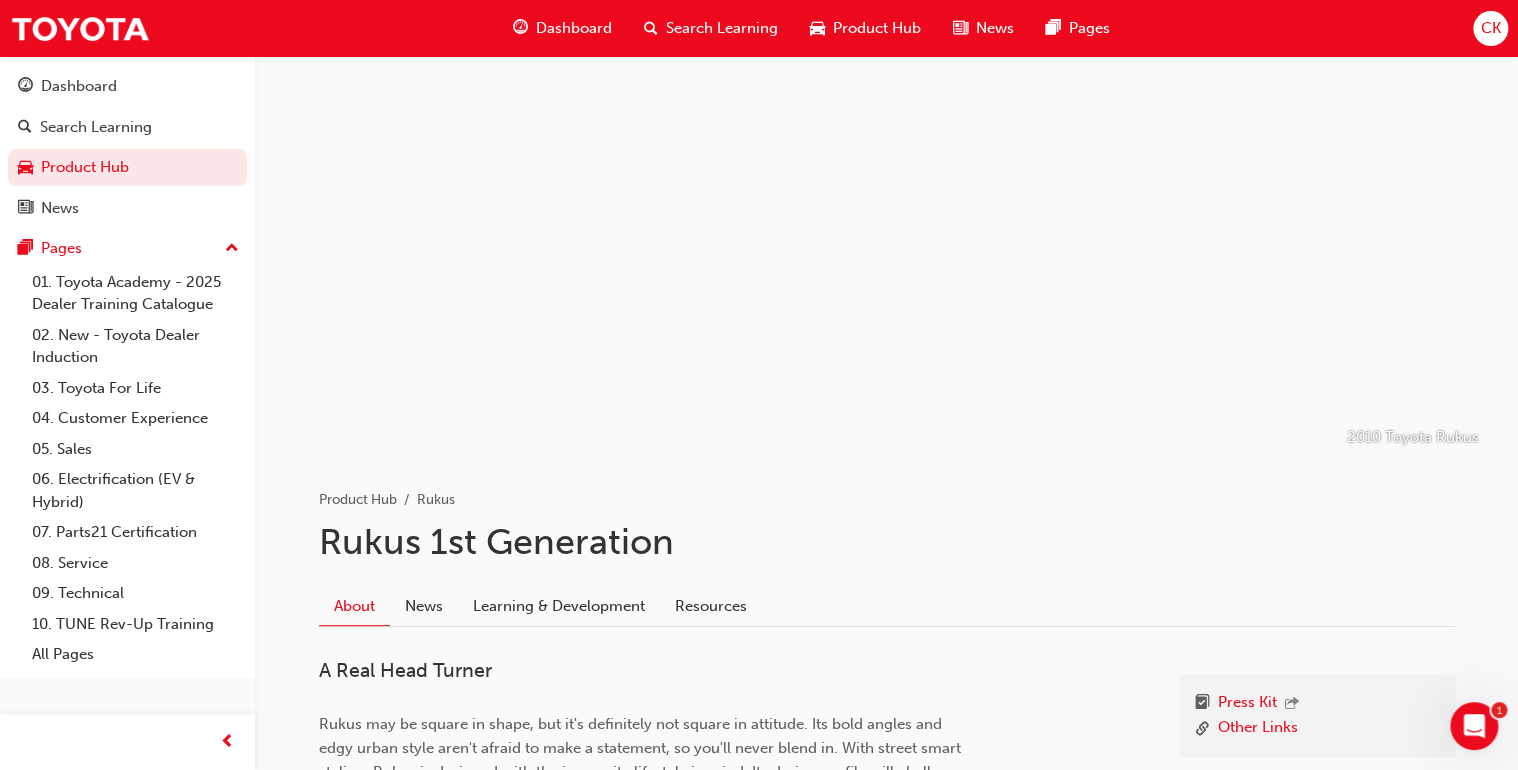 click on "Product Hub Rukus Rukus 1st Generation About News Learning & Development Resources Press Kit Other Links A Real Head Turner Rukus may be square in shape, but it's definitely not square in attitude. Its bold angles and edgy urban style aren't afraid to make a statement, so you'll never blend in. With street smart styling, Rukus is designed with the inner-city lifestyle in mind. Its daring profile will challenge convention, Rukus looks like no other car and its unique, angular and edgy design will ensure its identity is never mistaken." at bounding box center [887, 699] 